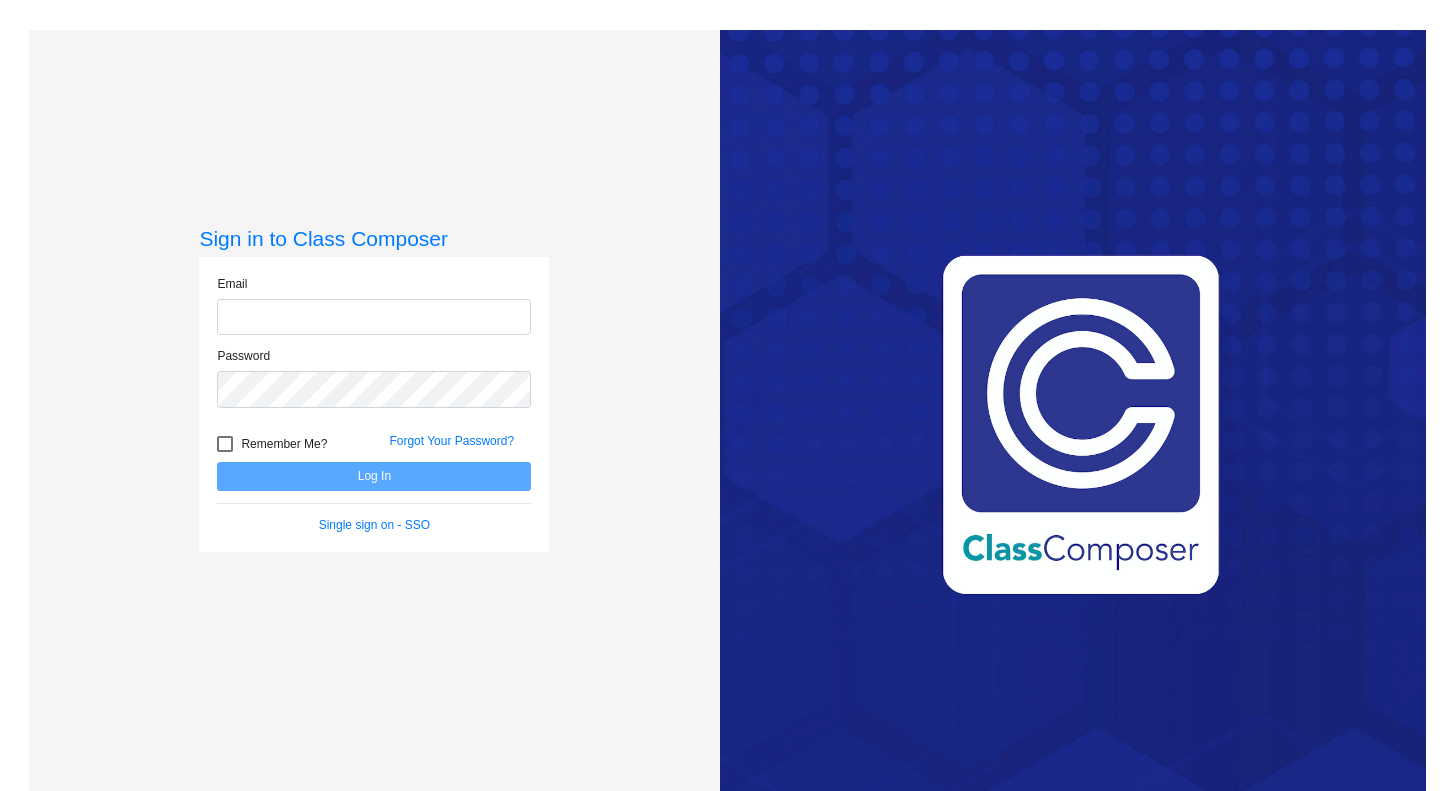 scroll, scrollTop: 0, scrollLeft: 0, axis: both 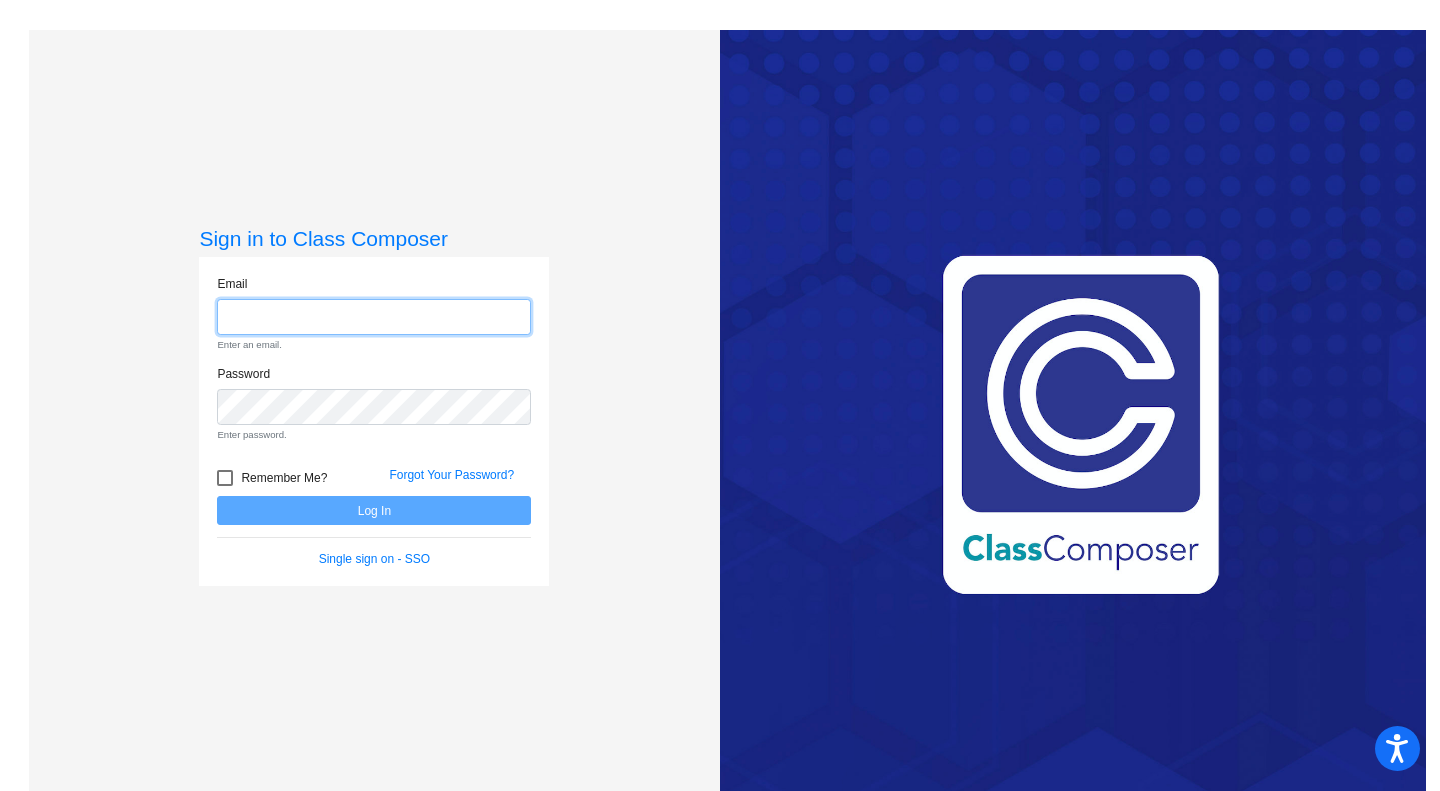 type on "[EMAIL_ADDRESS][DOMAIN_NAME]" 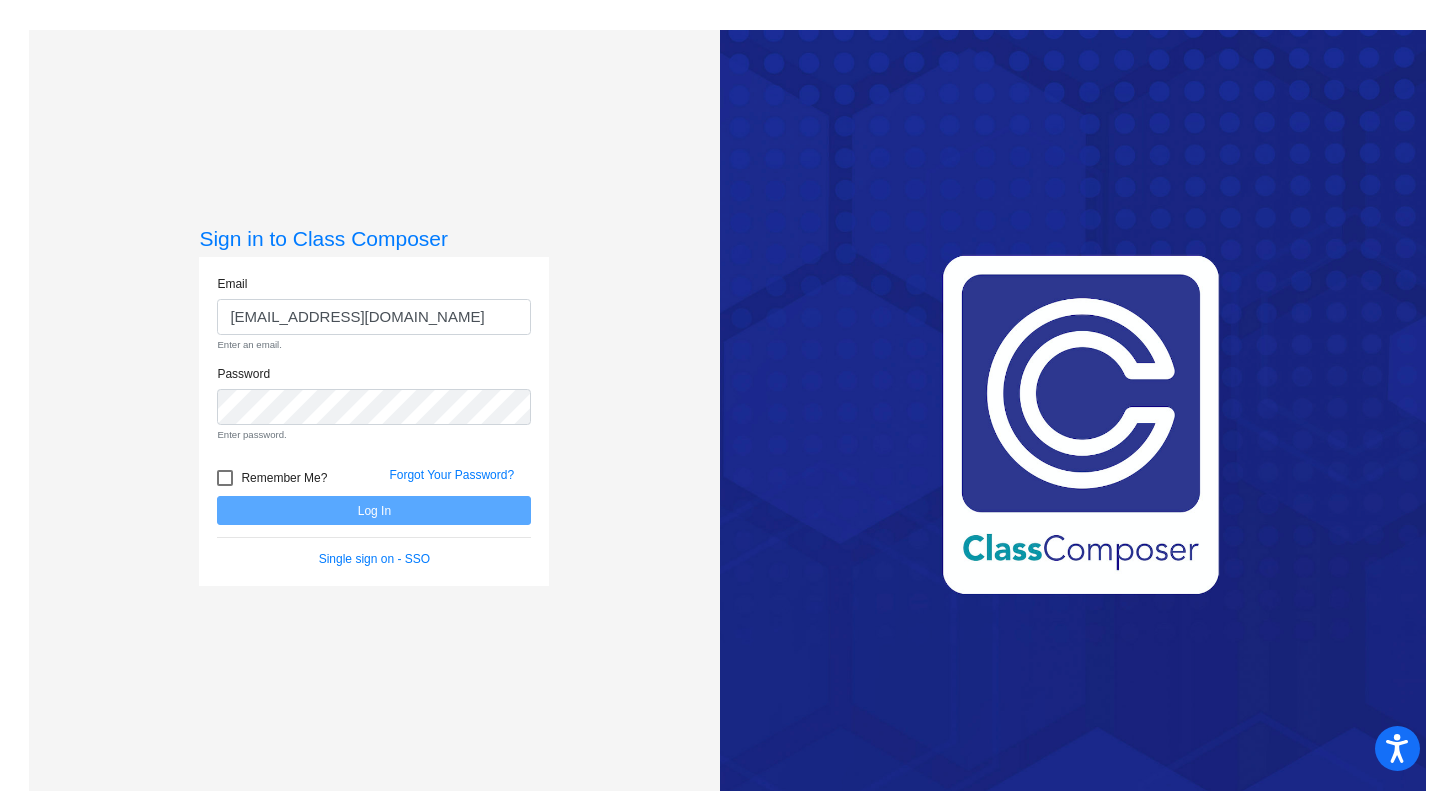 click 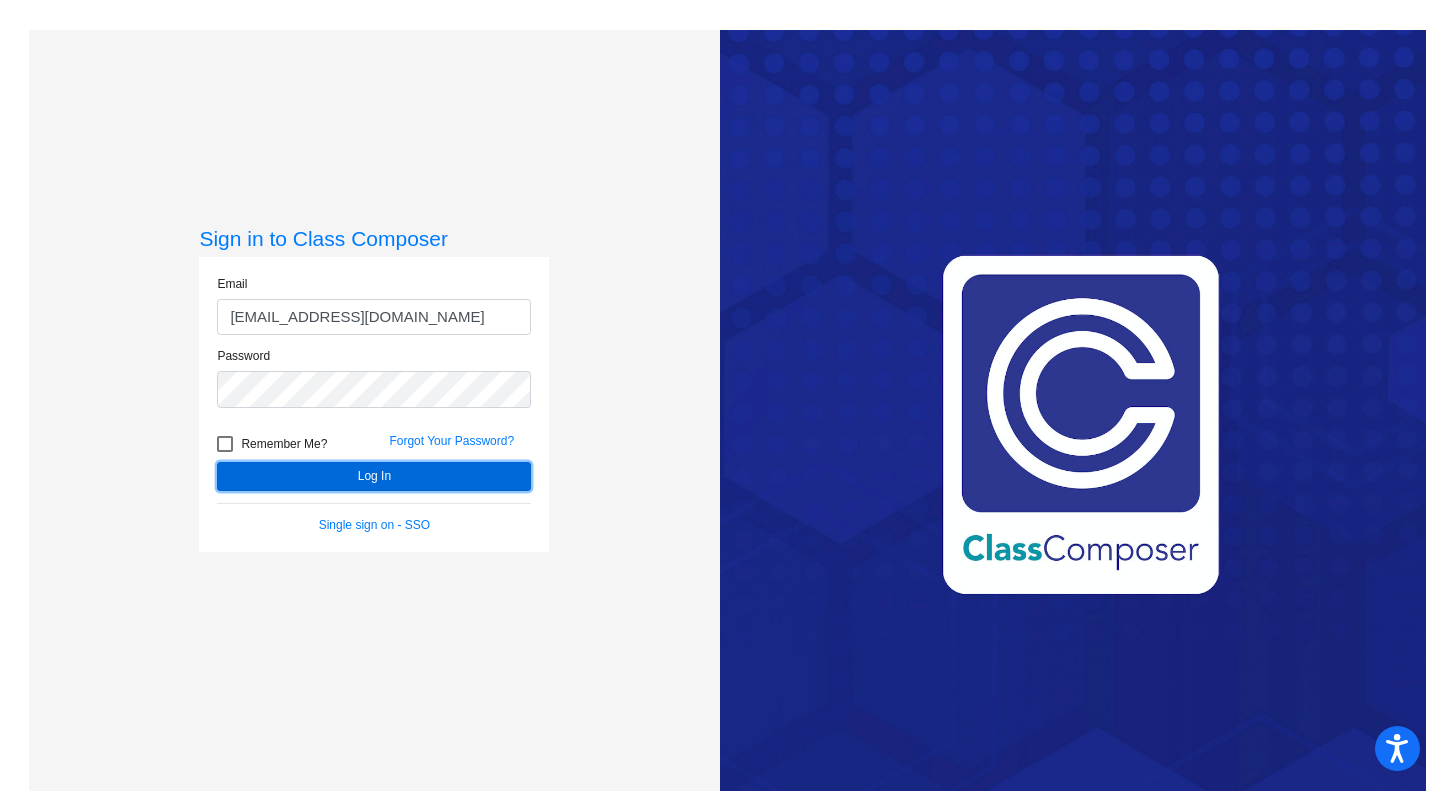 click on "Log In" 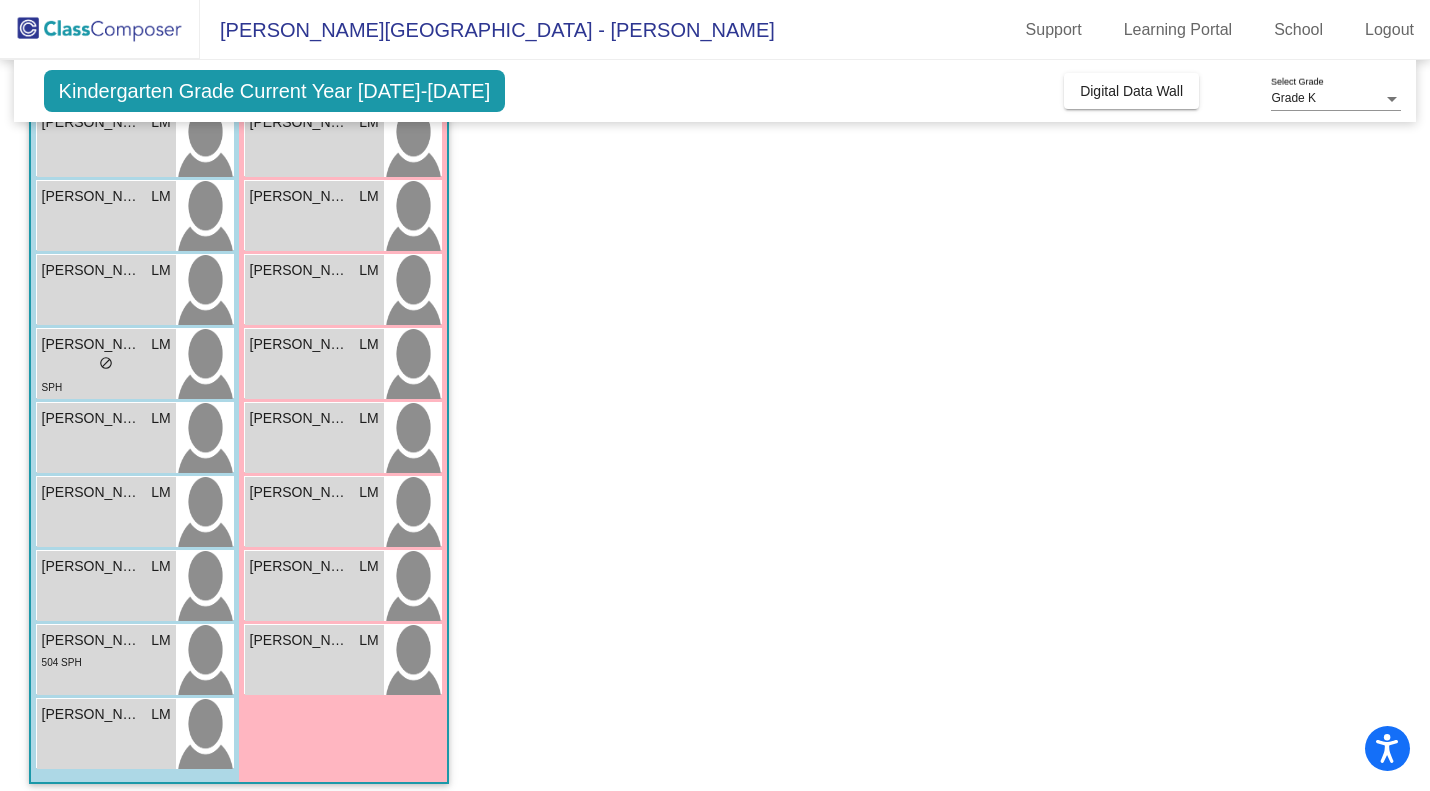 scroll, scrollTop: 292, scrollLeft: 0, axis: vertical 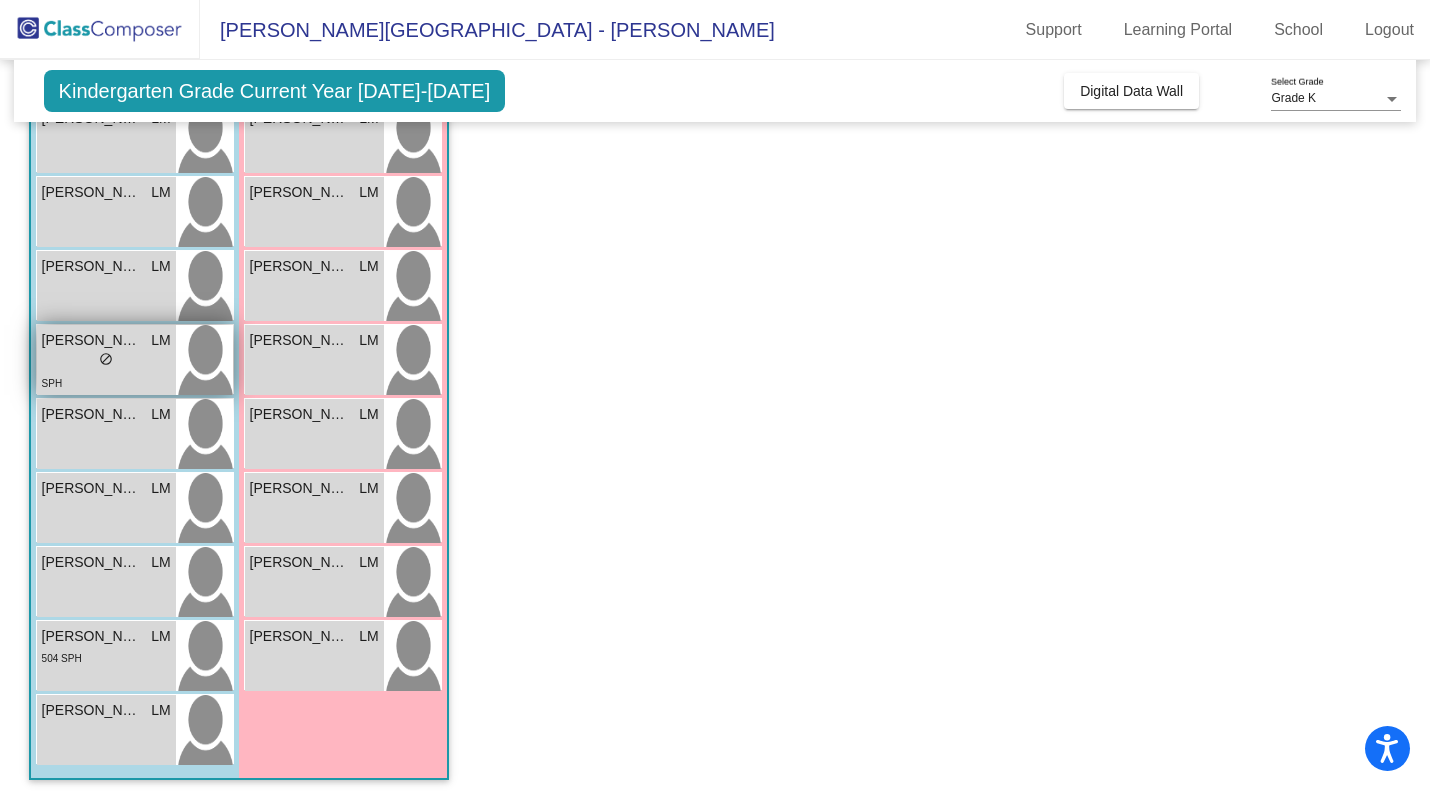 click on "SPH" at bounding box center (106, 382) 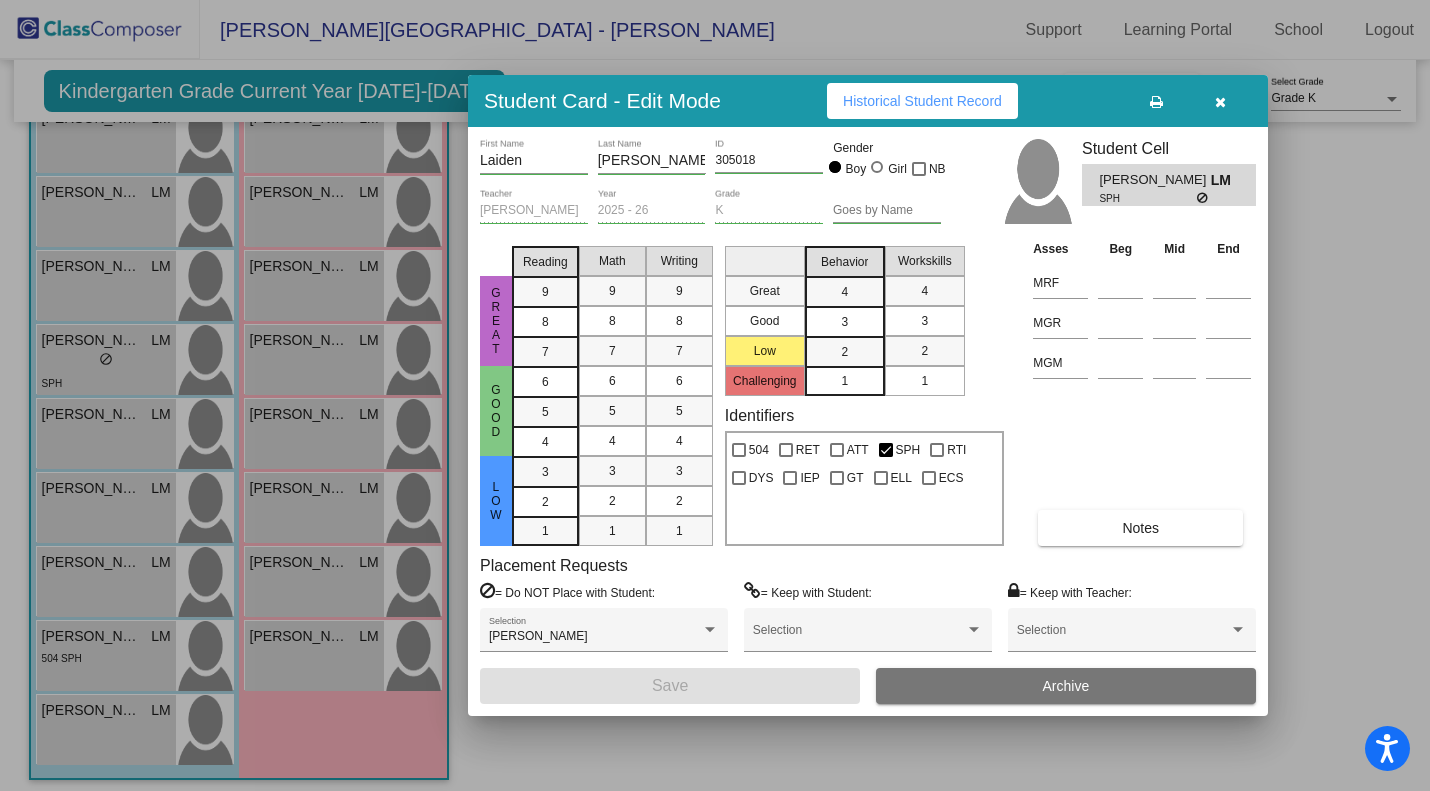 click at bounding box center [715, 395] 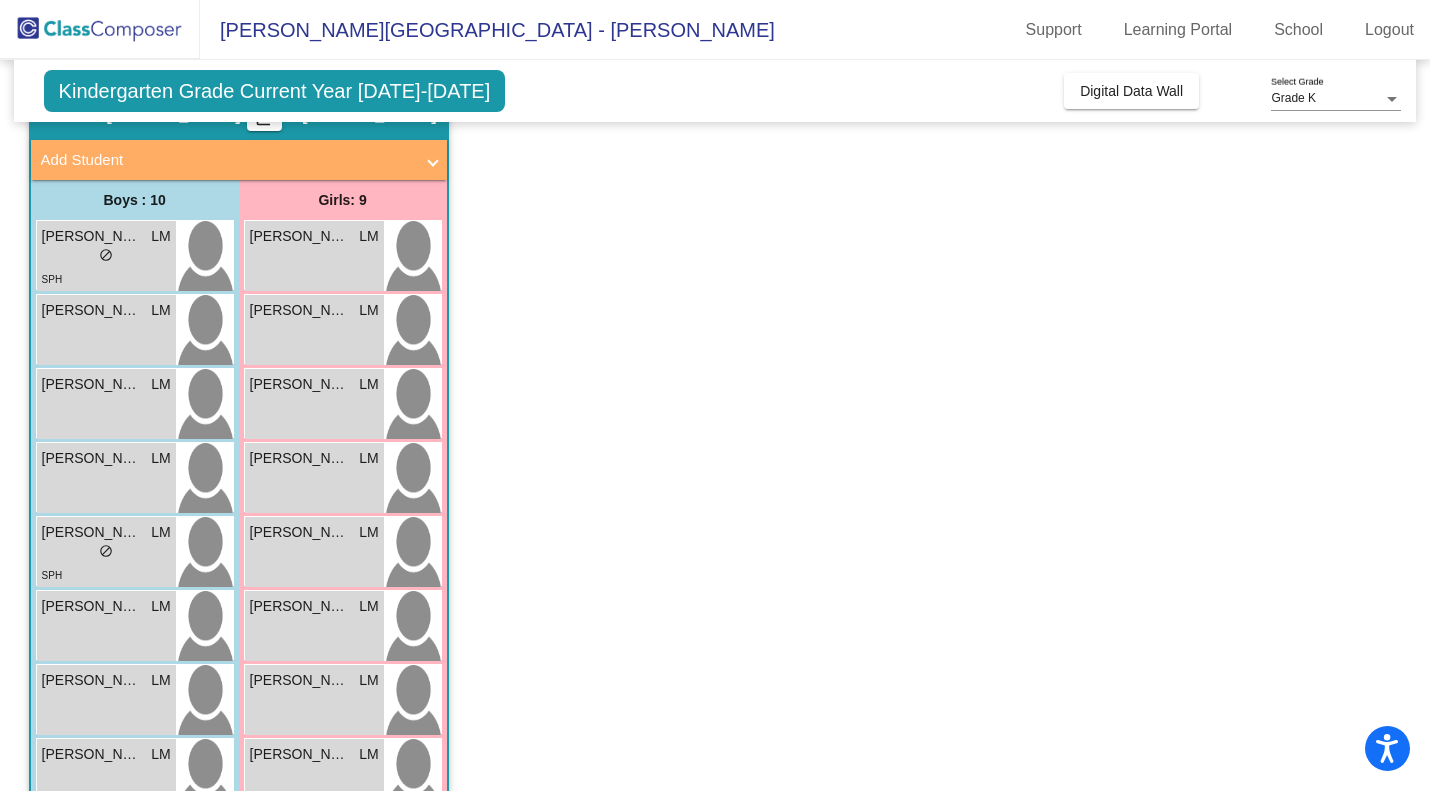 scroll, scrollTop: 99, scrollLeft: 0, axis: vertical 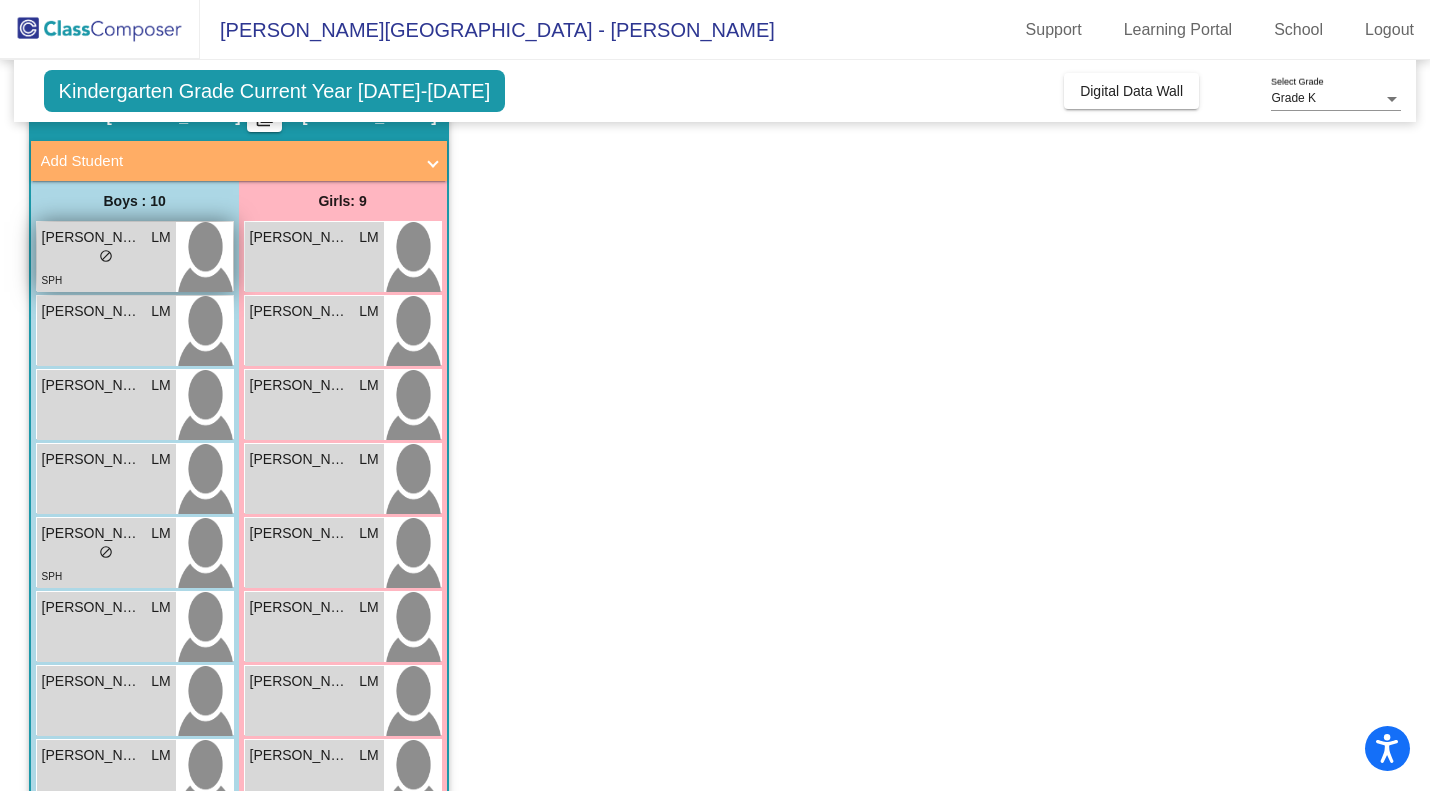 click on "lock do_not_disturb_alt" at bounding box center [106, 258] 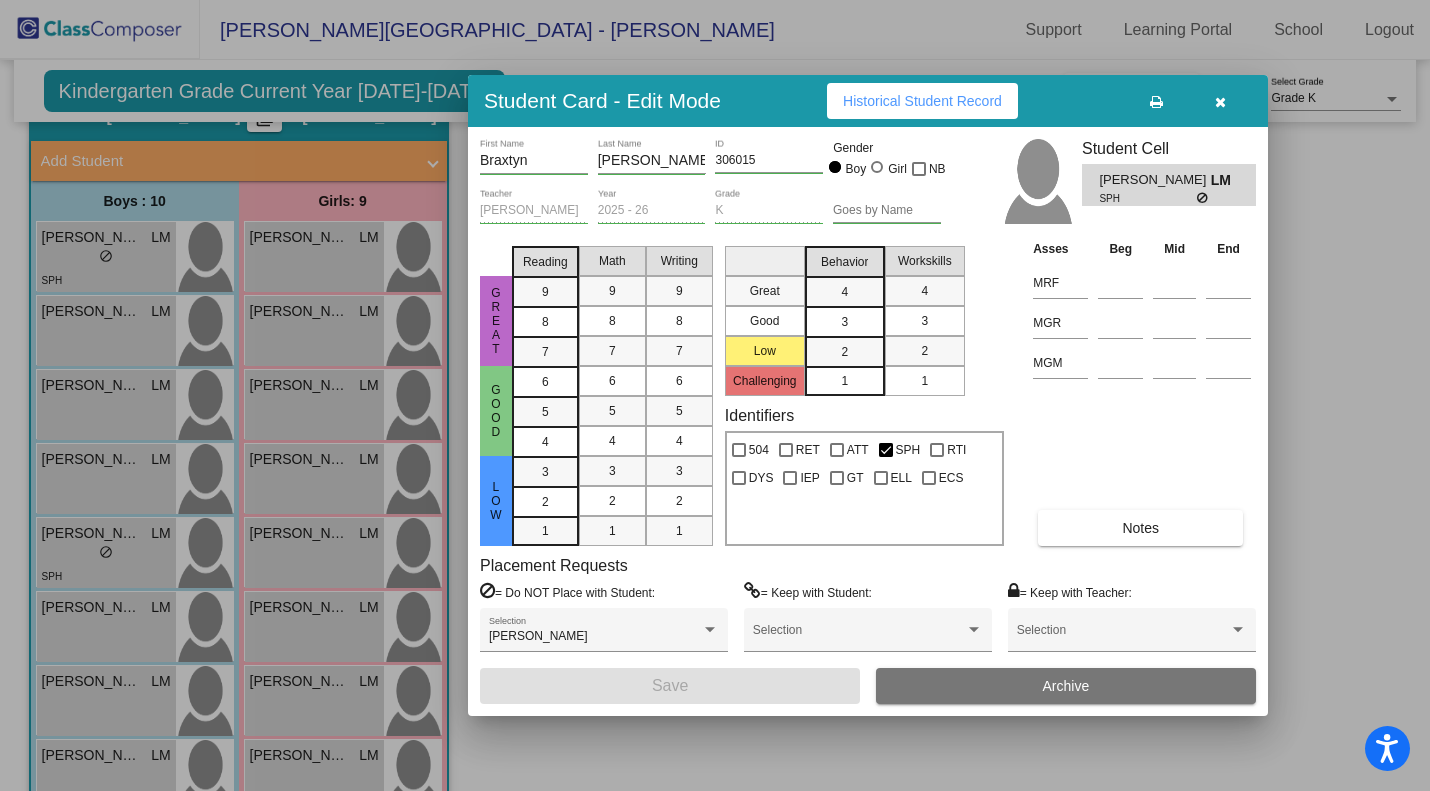 click at bounding box center [1220, 101] 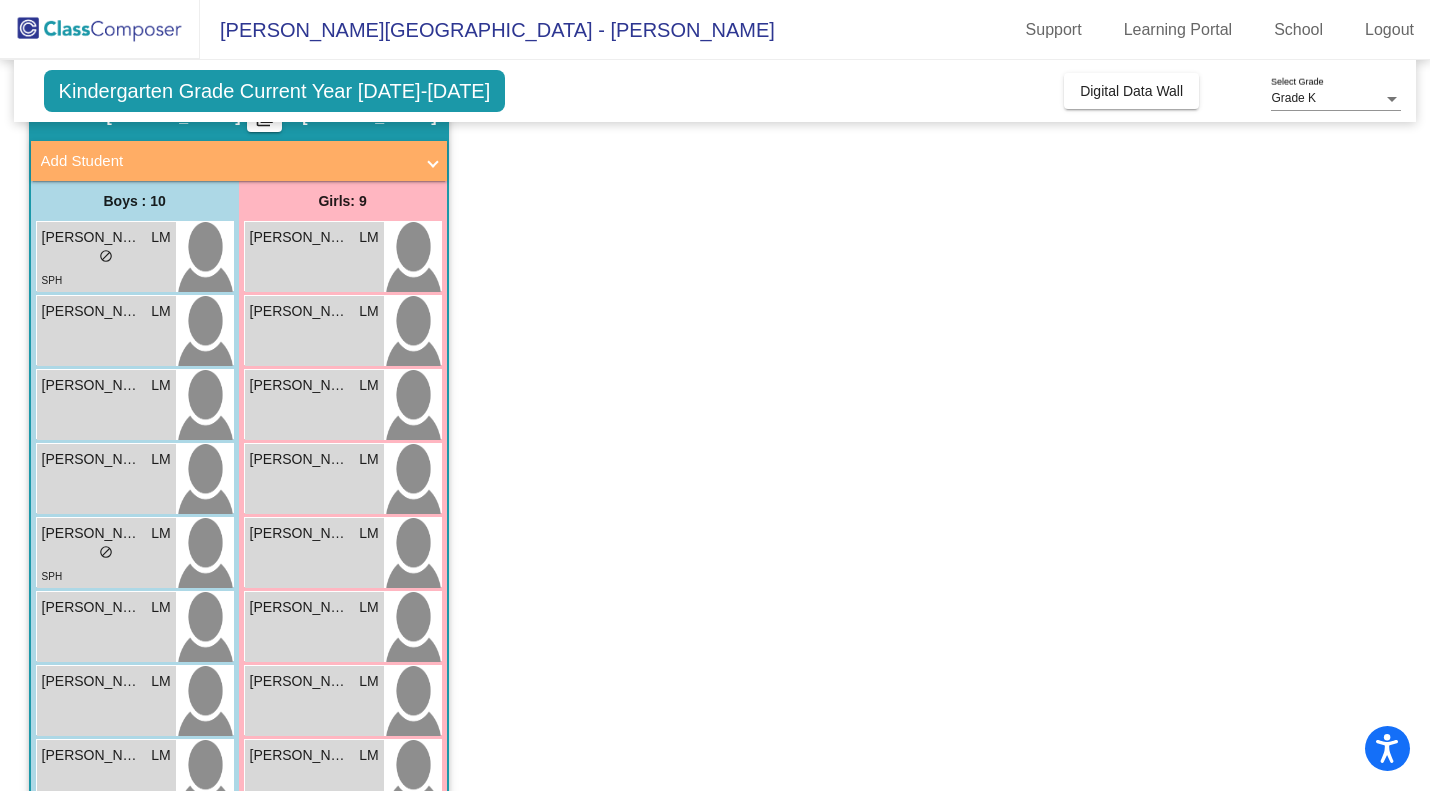 scroll, scrollTop: 0, scrollLeft: 0, axis: both 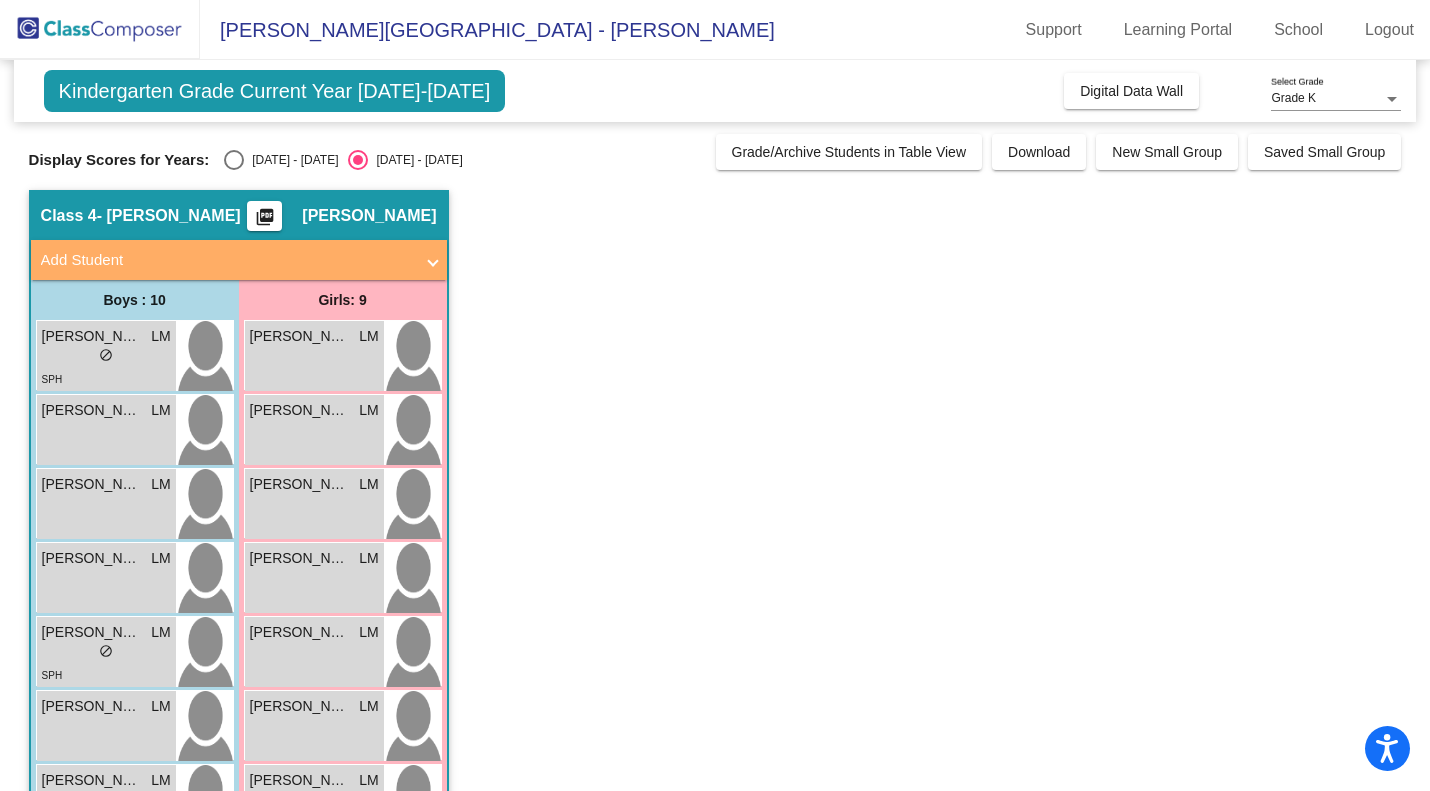 click at bounding box center (234, 160) 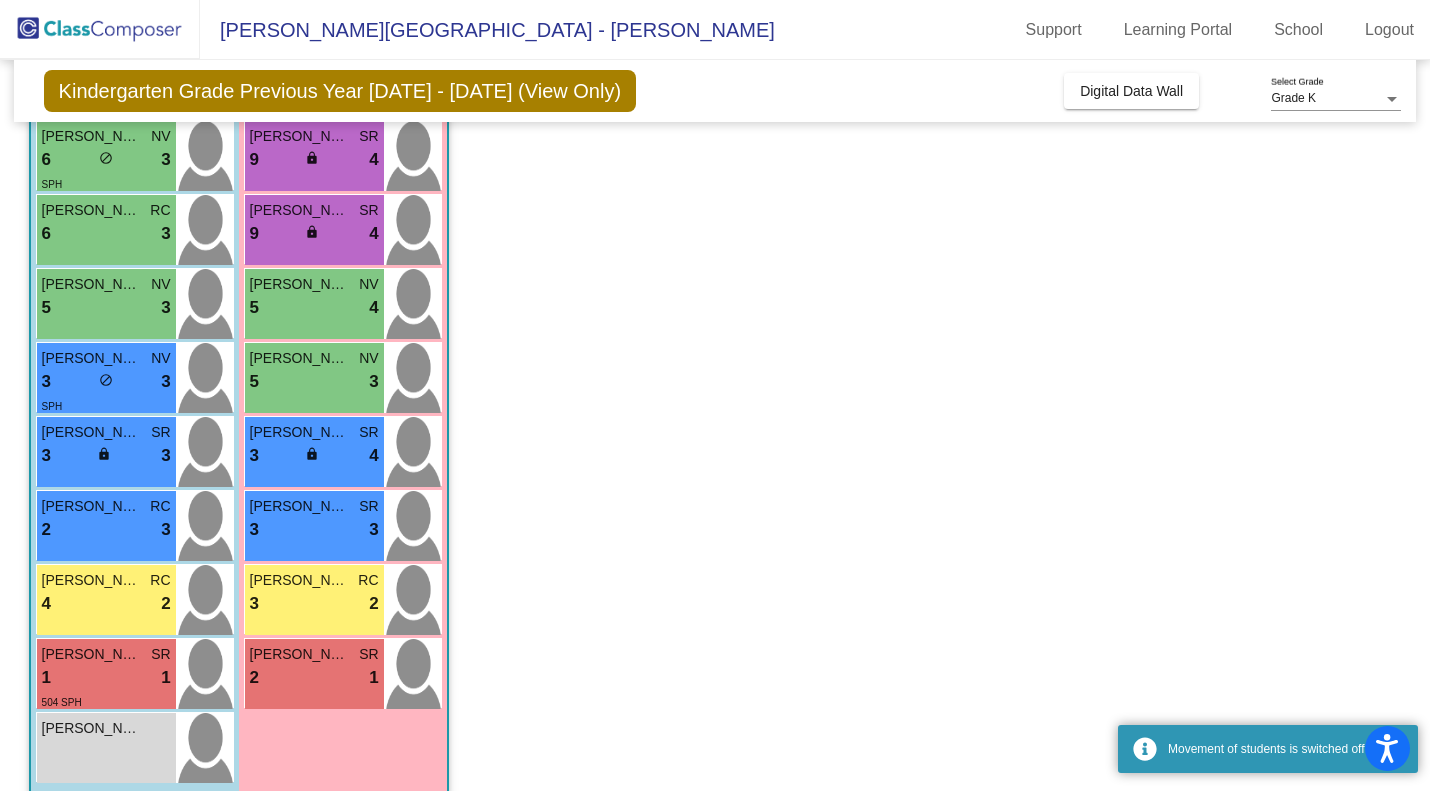 scroll, scrollTop: 301, scrollLeft: 0, axis: vertical 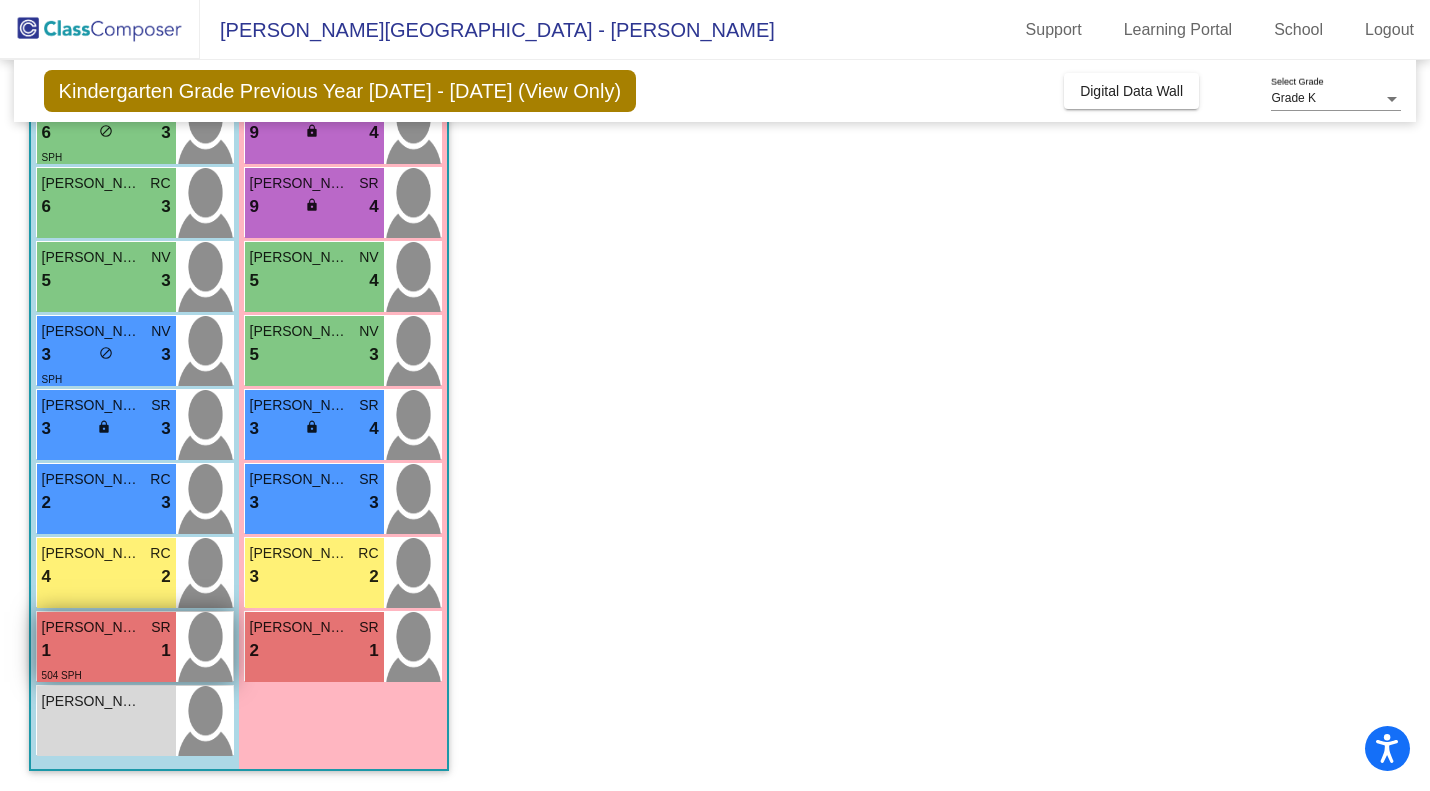 click on "1 lock do_not_disturb_alt 1" at bounding box center (106, 651) 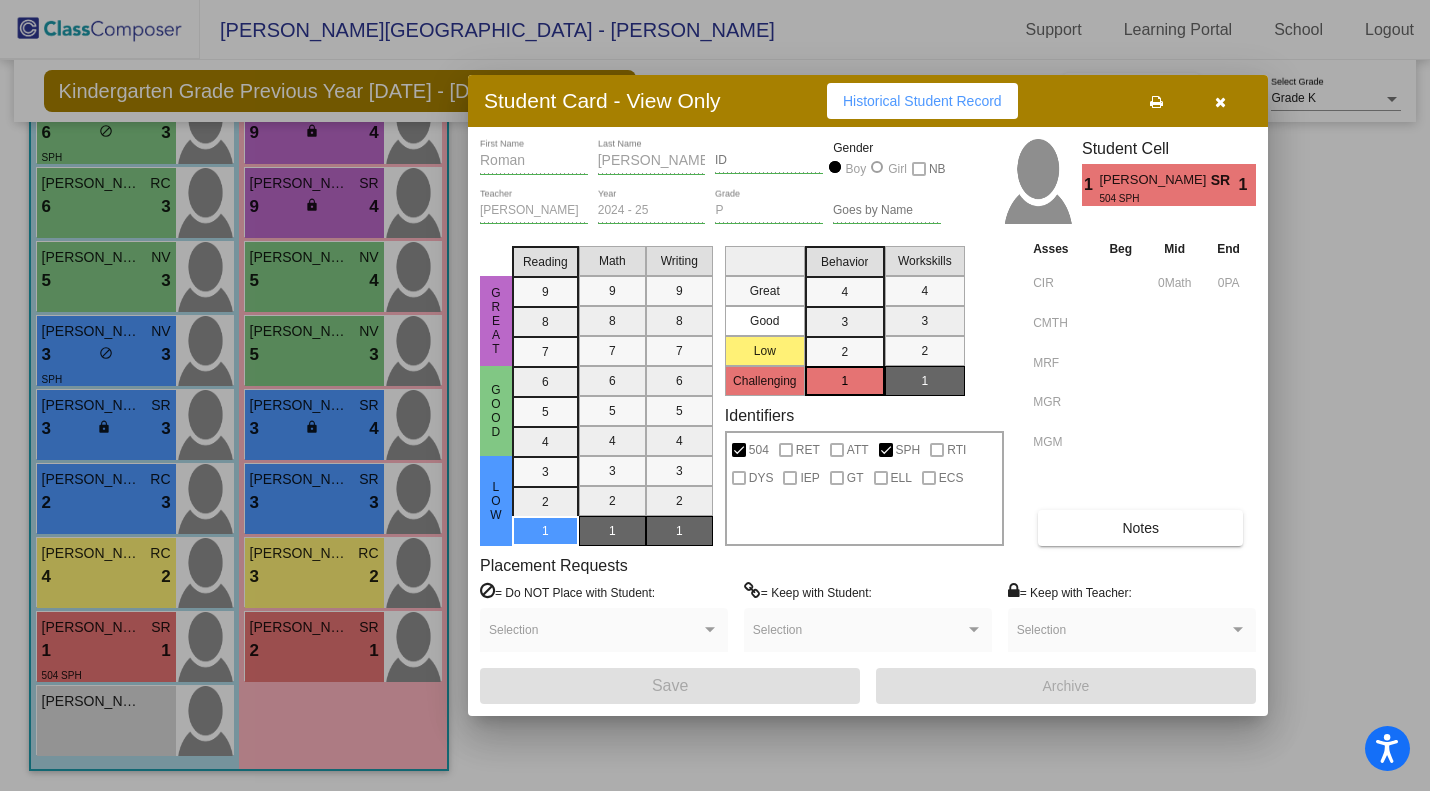 click at bounding box center (715, 395) 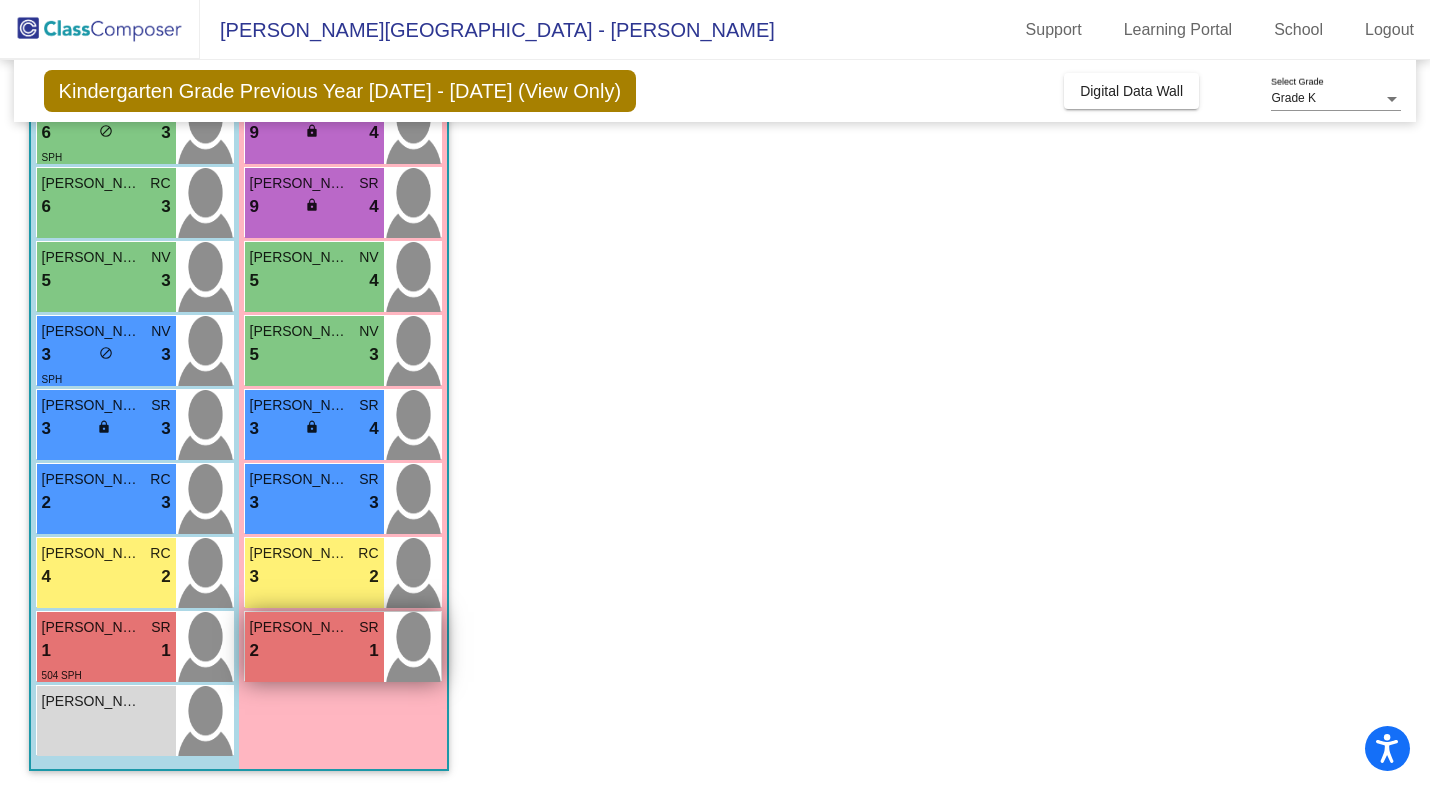 click on "[PERSON_NAME]" at bounding box center [300, 627] 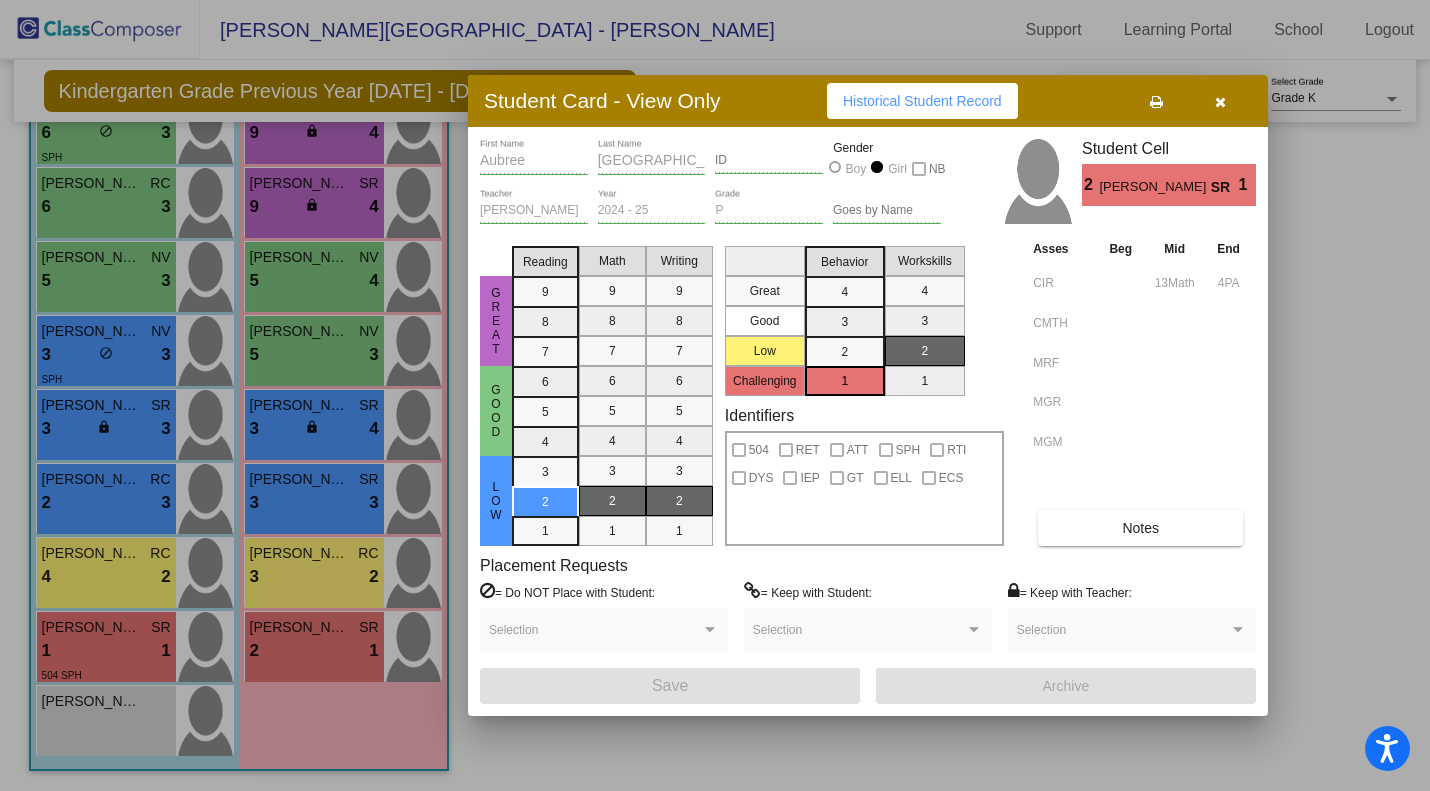 click at bounding box center (715, 395) 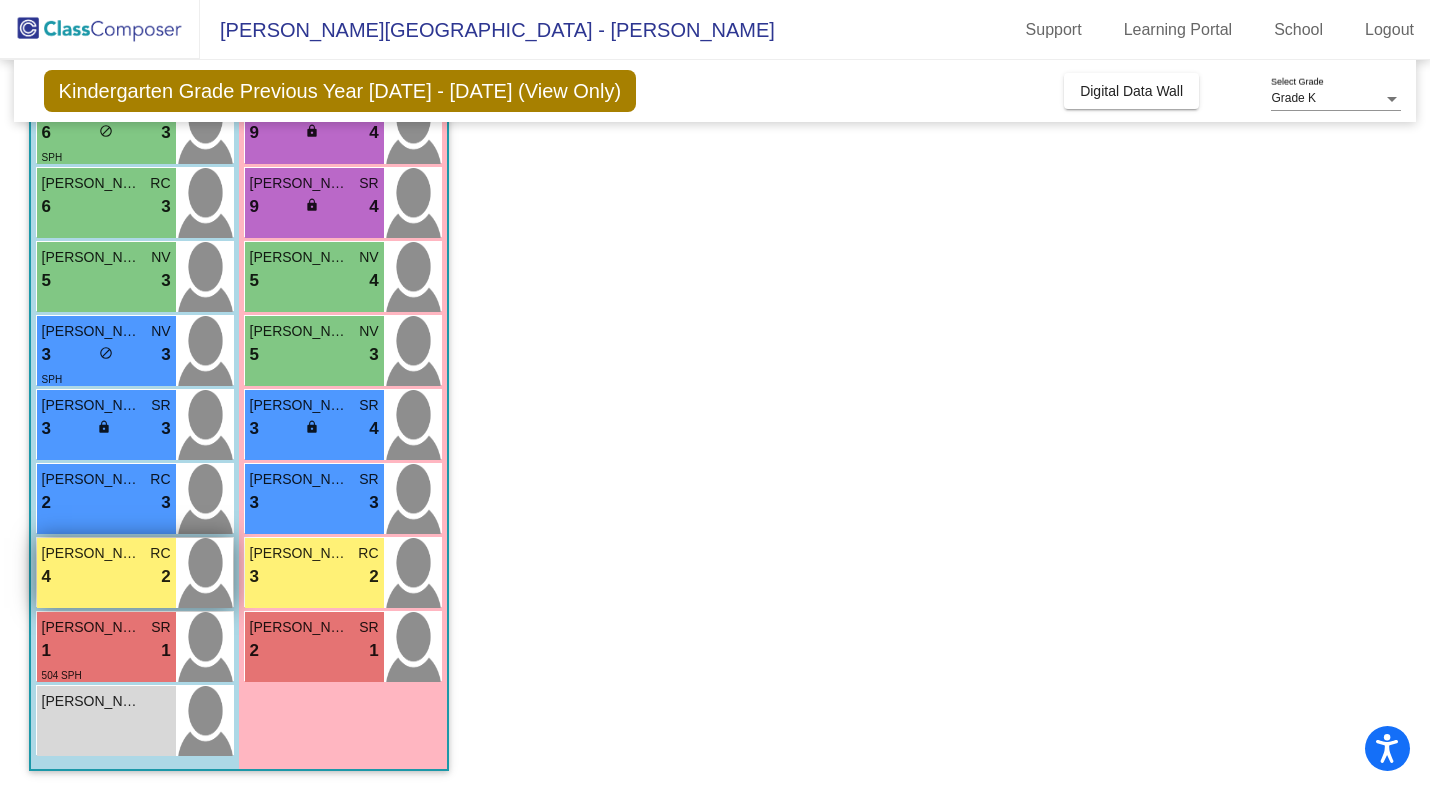 click on "4 lock do_not_disturb_alt 2" at bounding box center (106, 577) 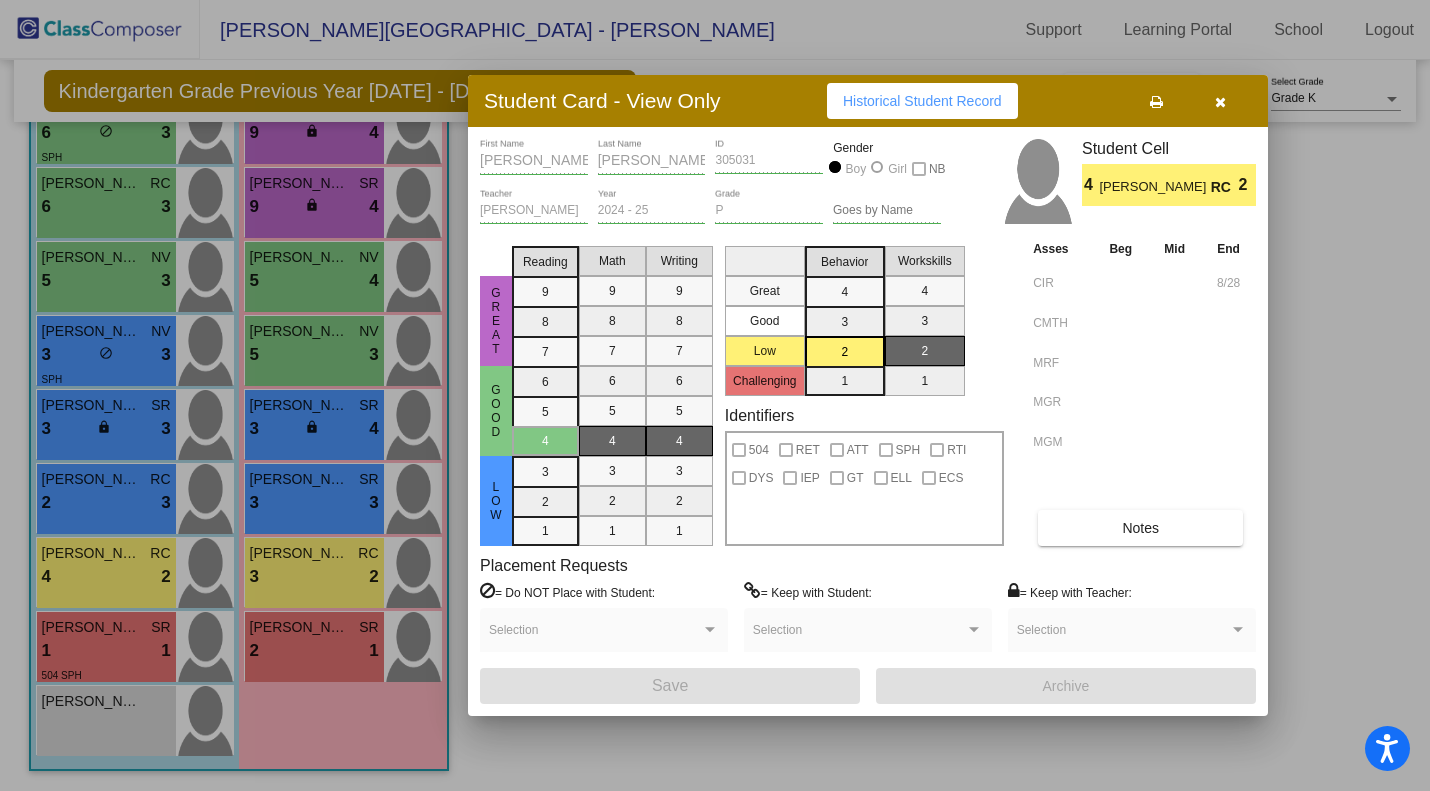 click on "Notes" at bounding box center (1140, 528) 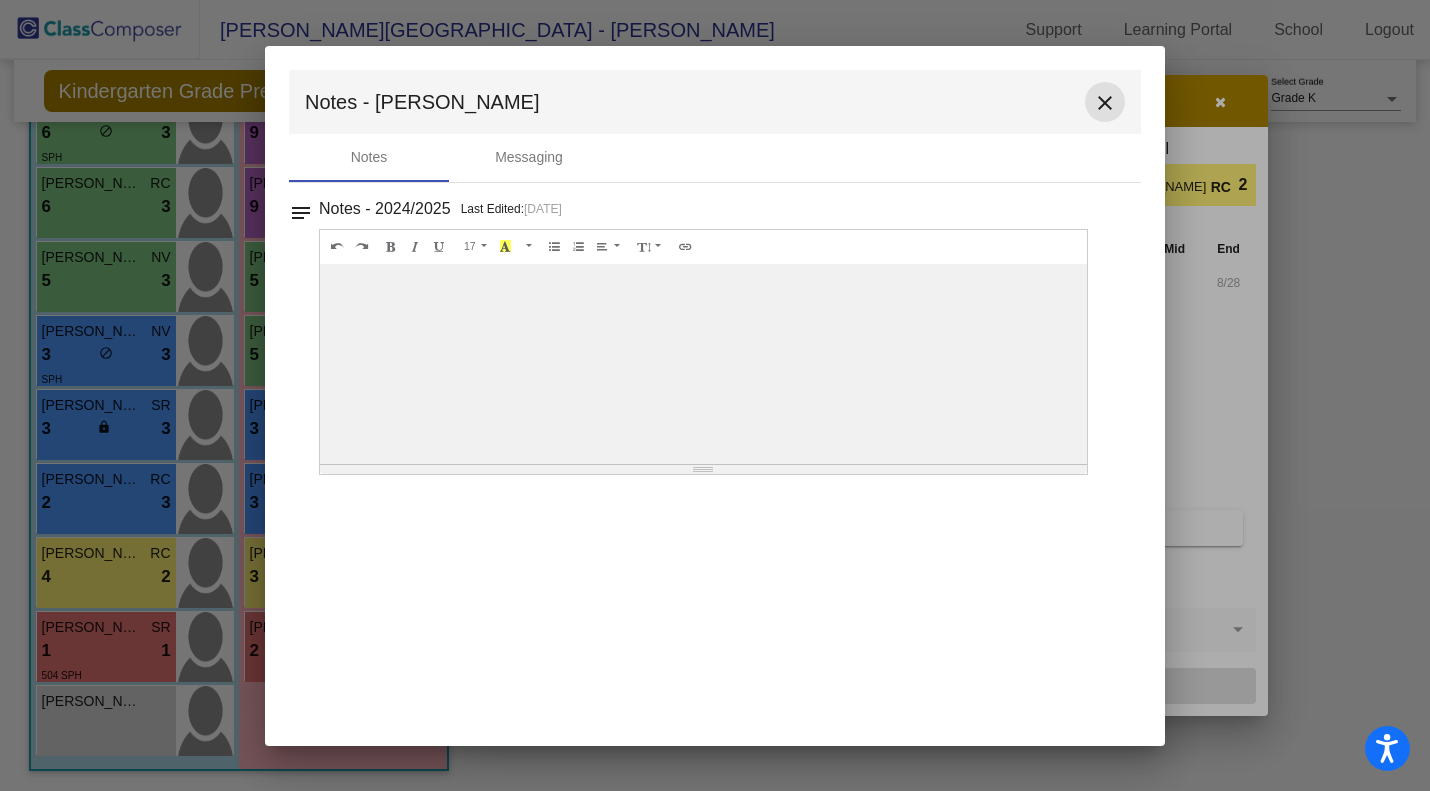 click on "close" at bounding box center [1105, 103] 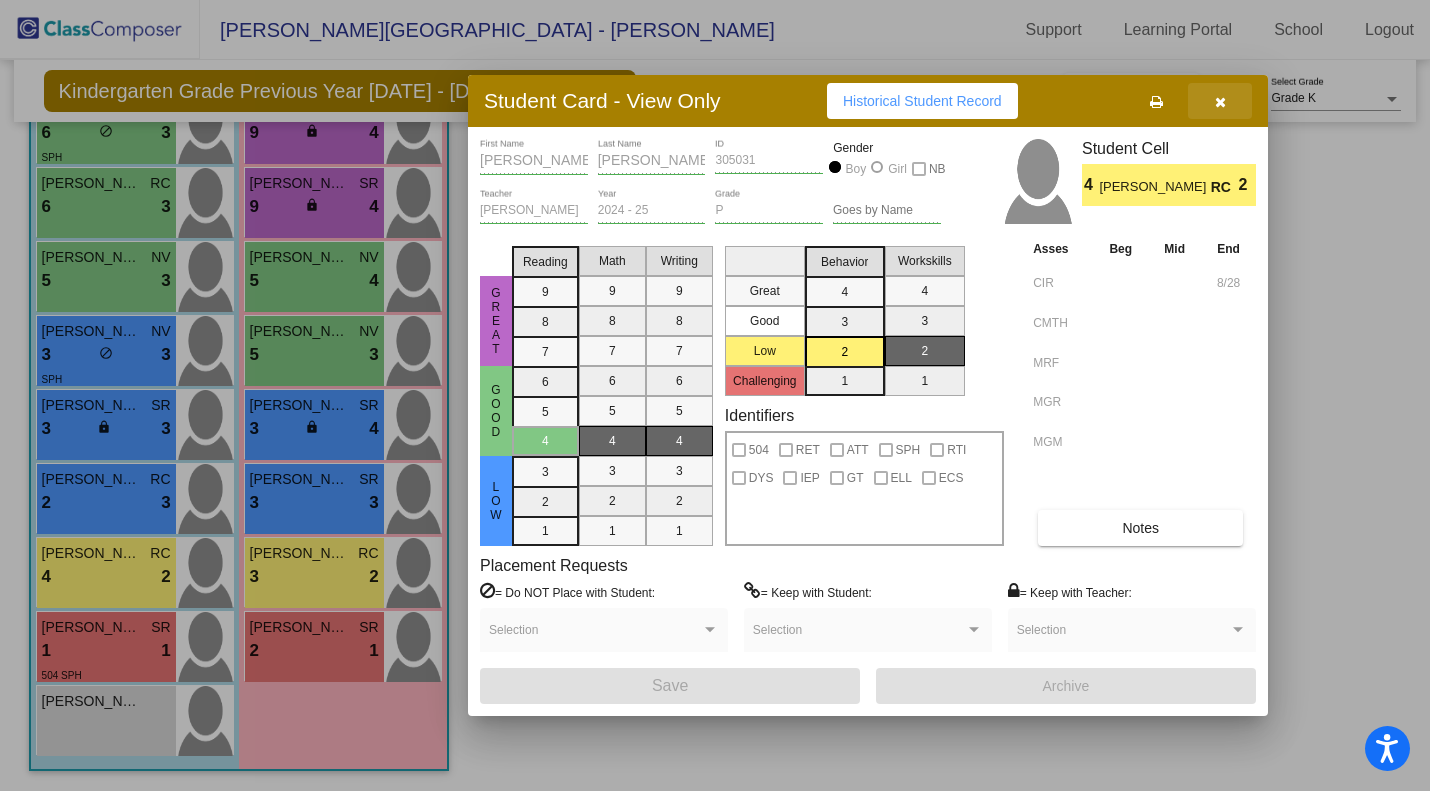 click at bounding box center [1220, 102] 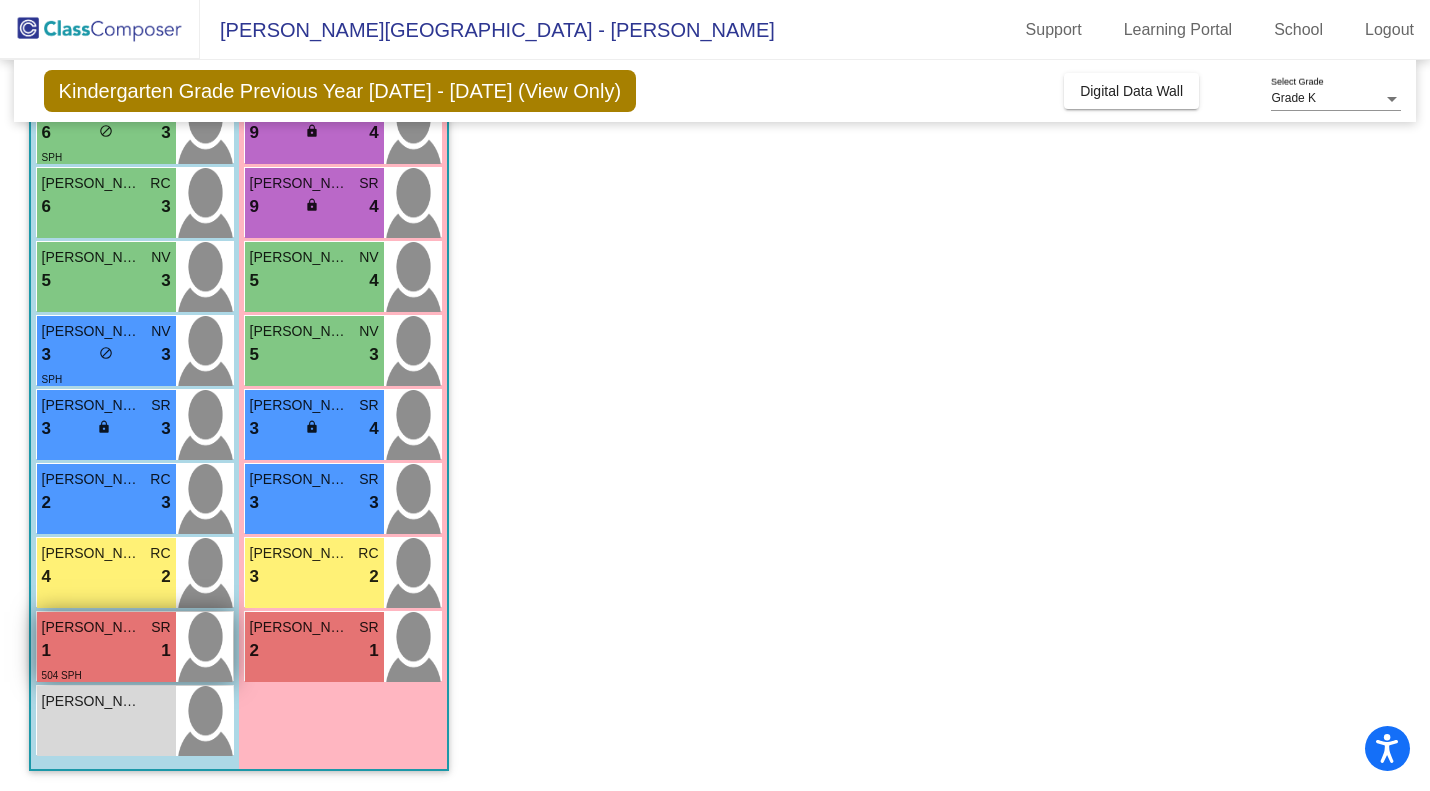 click on "1 lock do_not_disturb_alt 1" at bounding box center [106, 651] 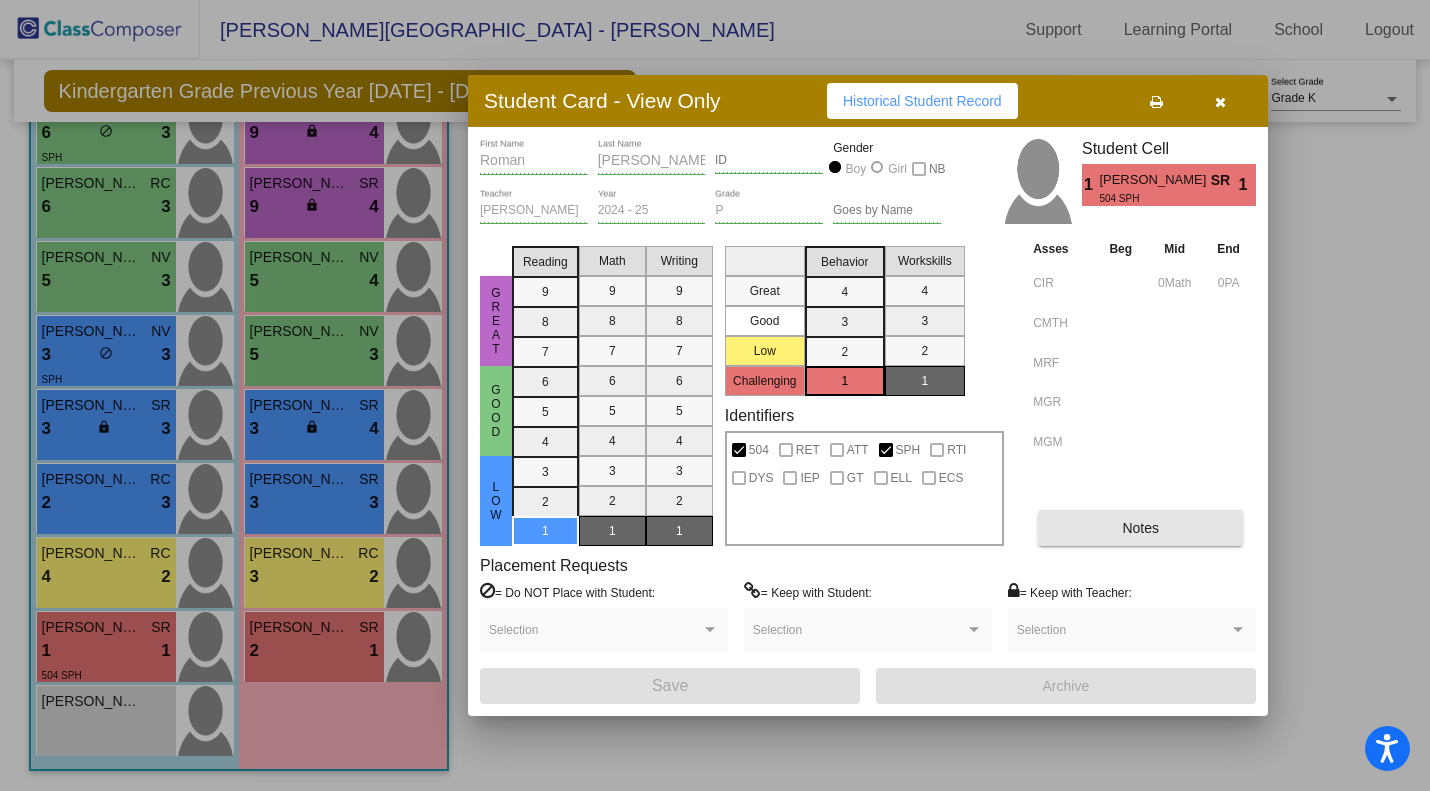 click on "Notes" at bounding box center (1140, 528) 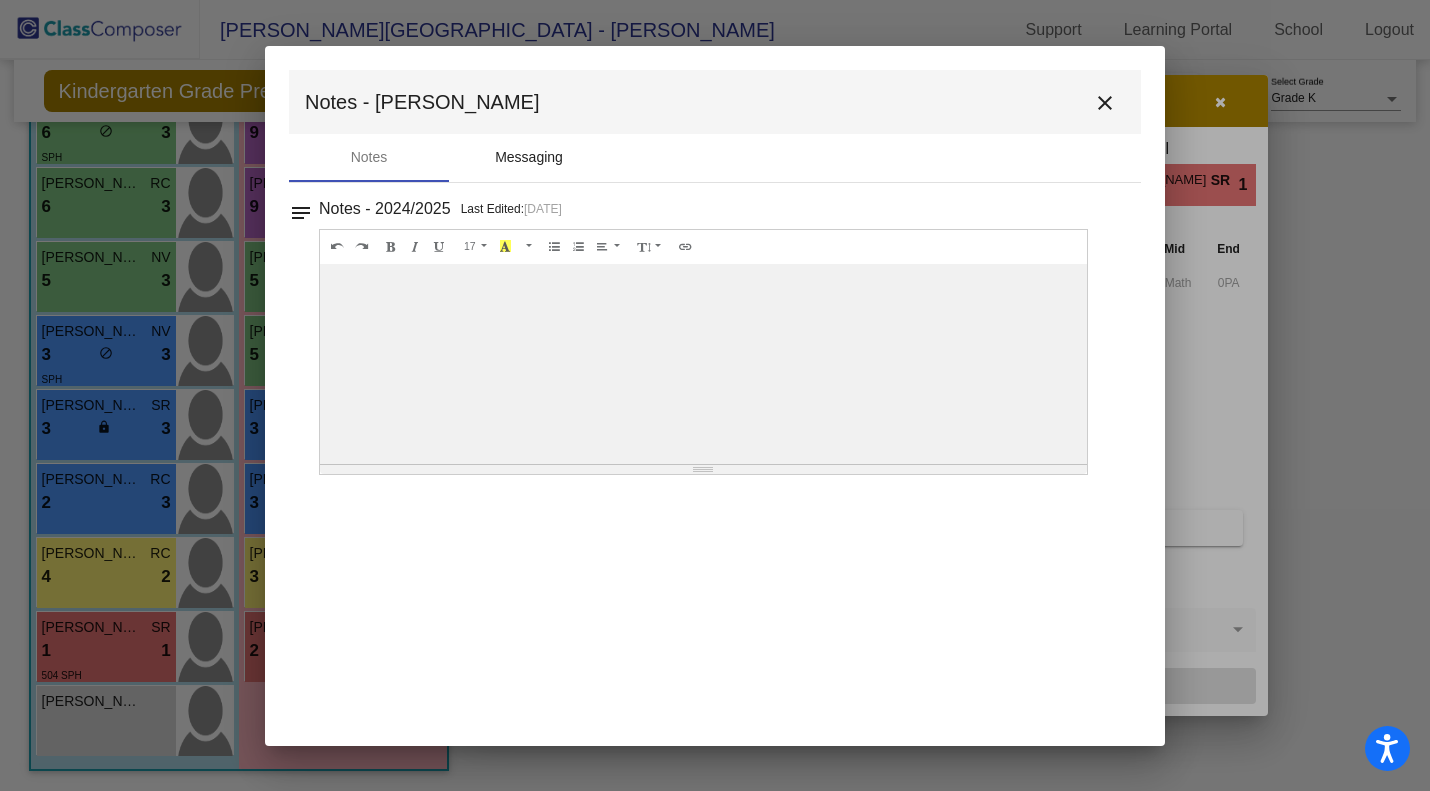 click on "Messaging" at bounding box center (529, 157) 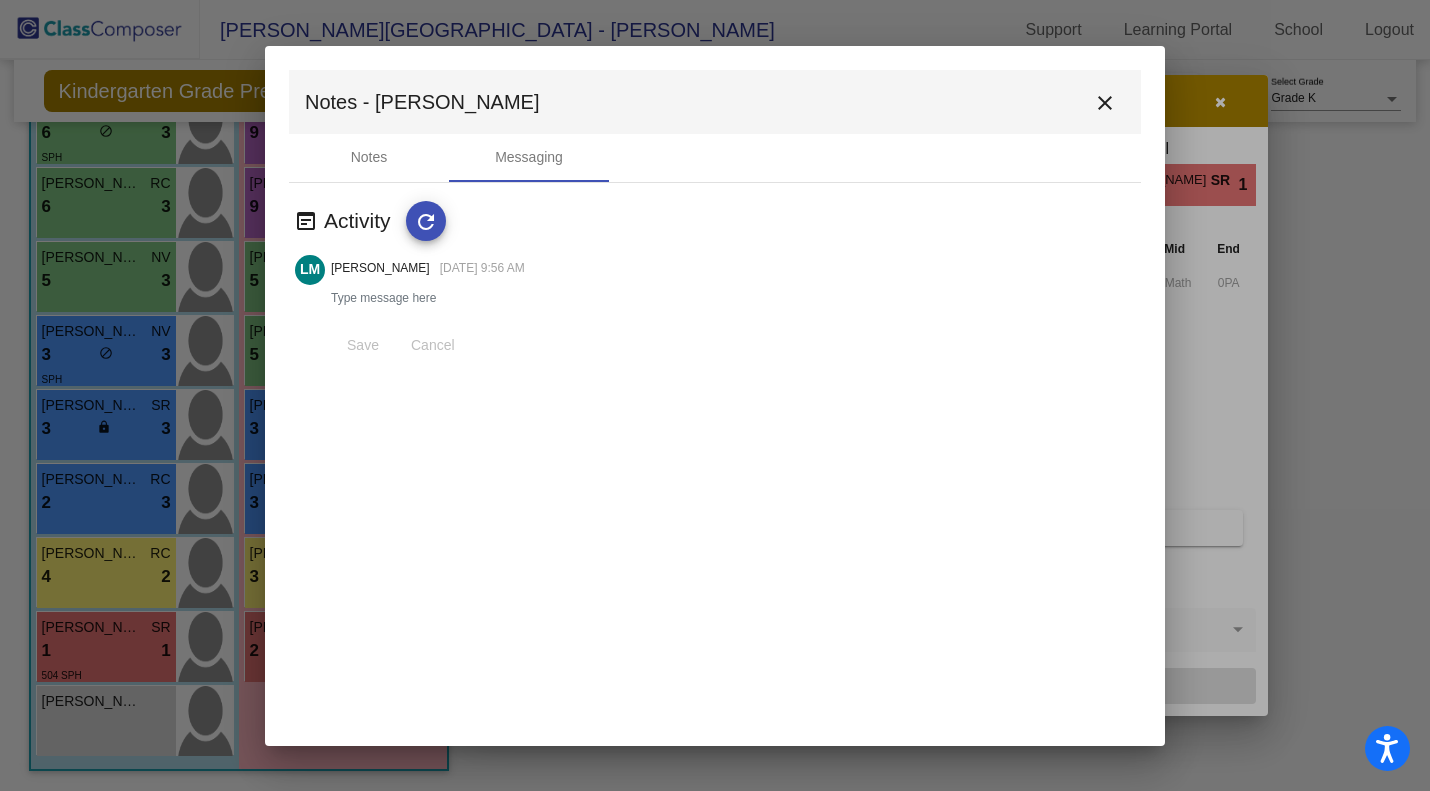 click on "close" at bounding box center [1105, 103] 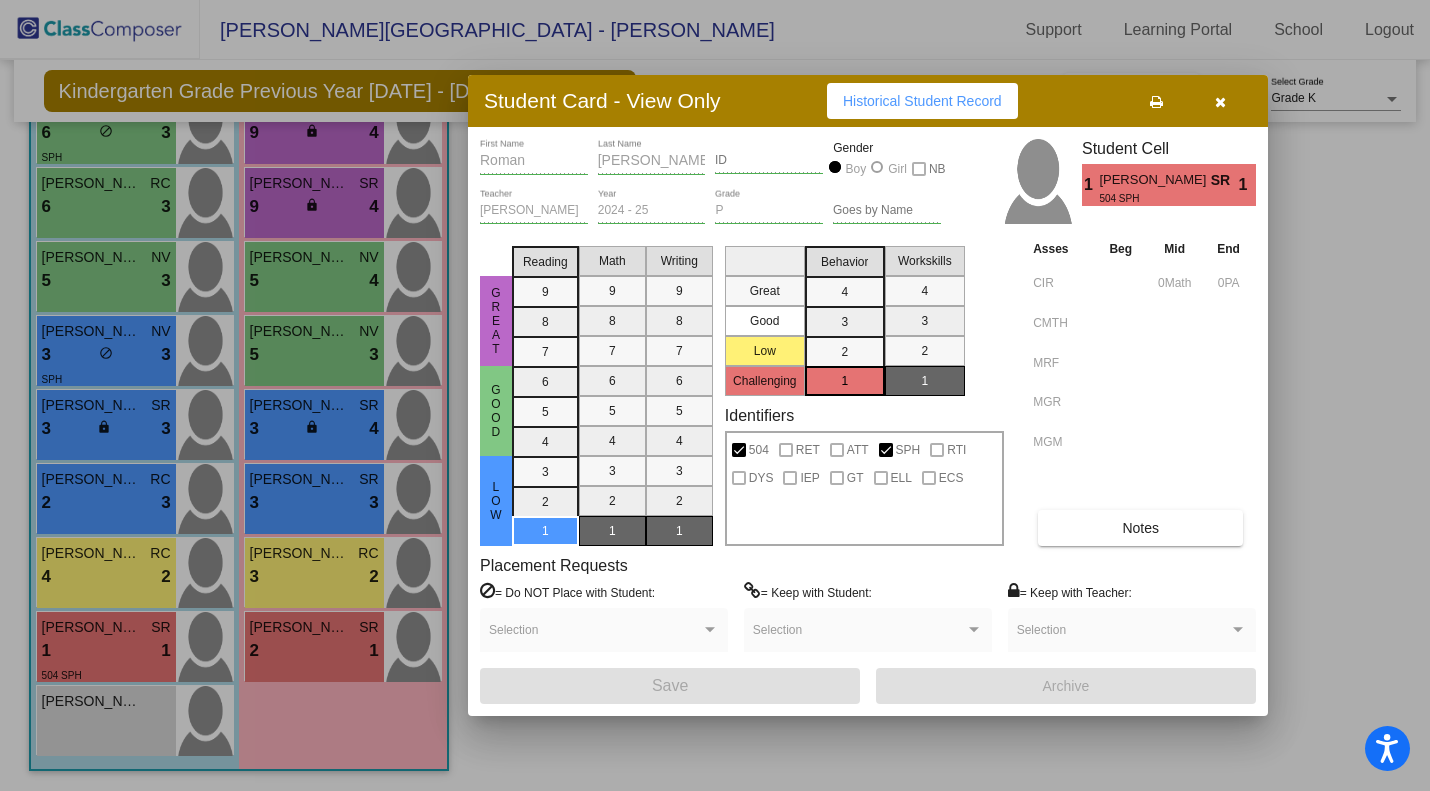 click at bounding box center (1220, 101) 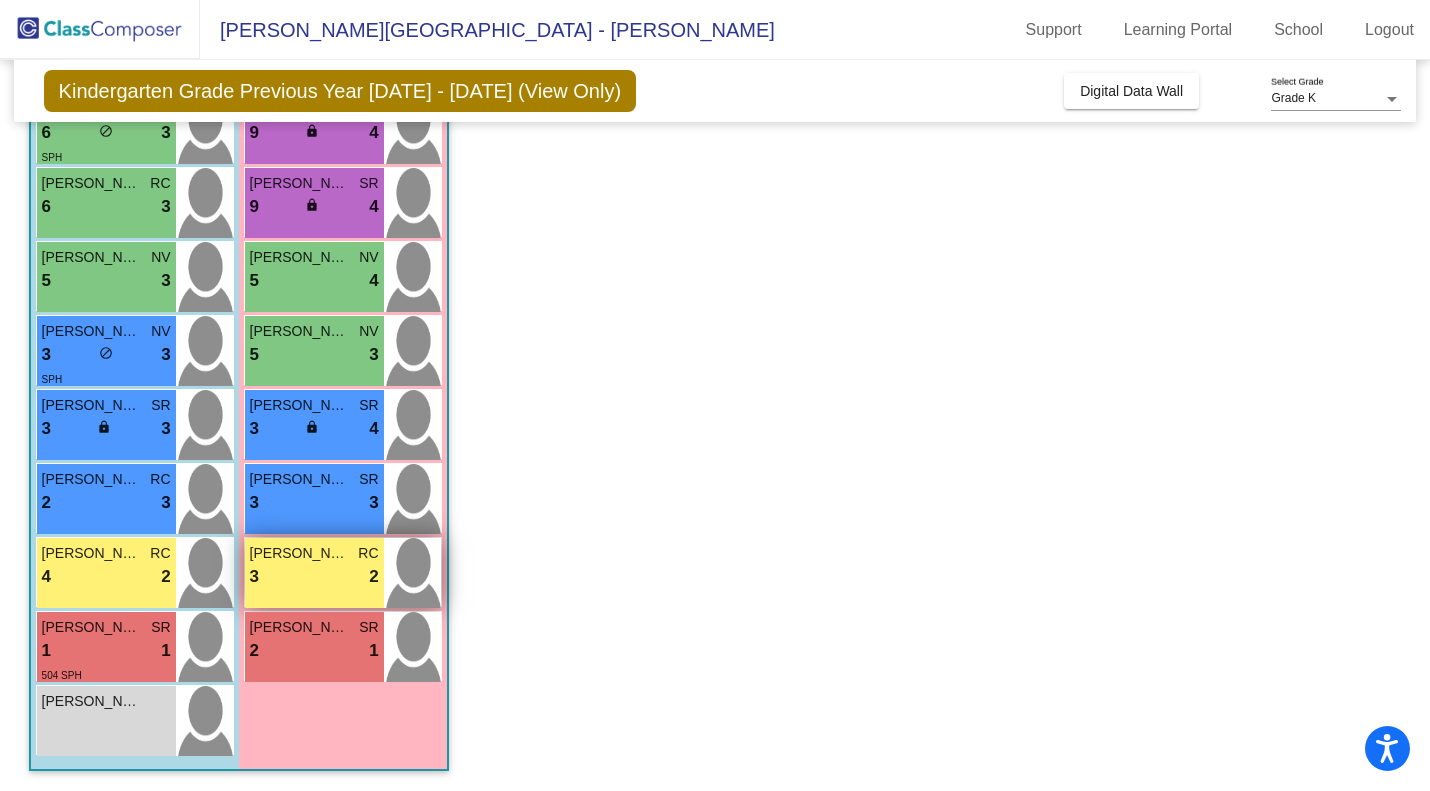 click on "3 lock do_not_disturb_alt 2" at bounding box center [314, 577] 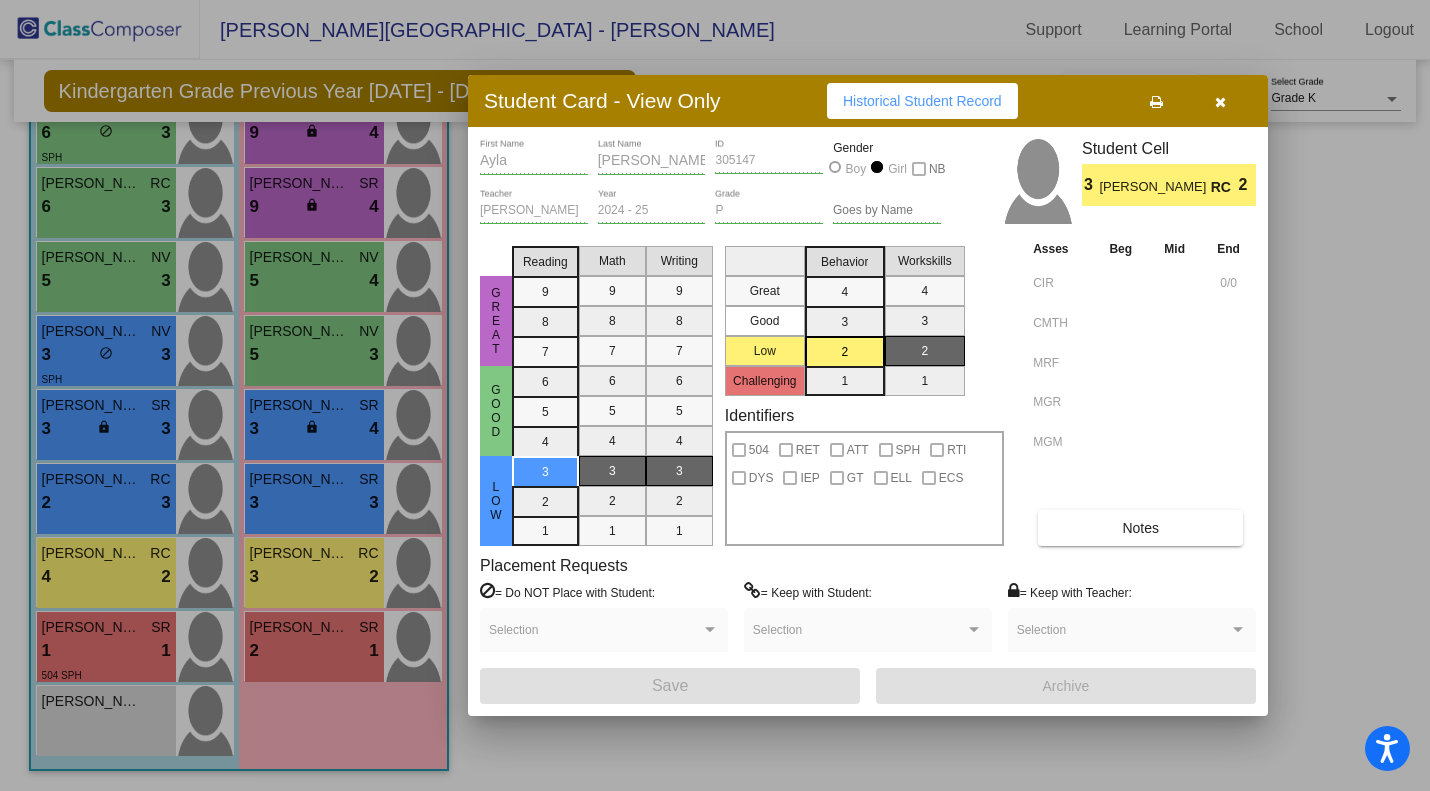 click at bounding box center (1220, 102) 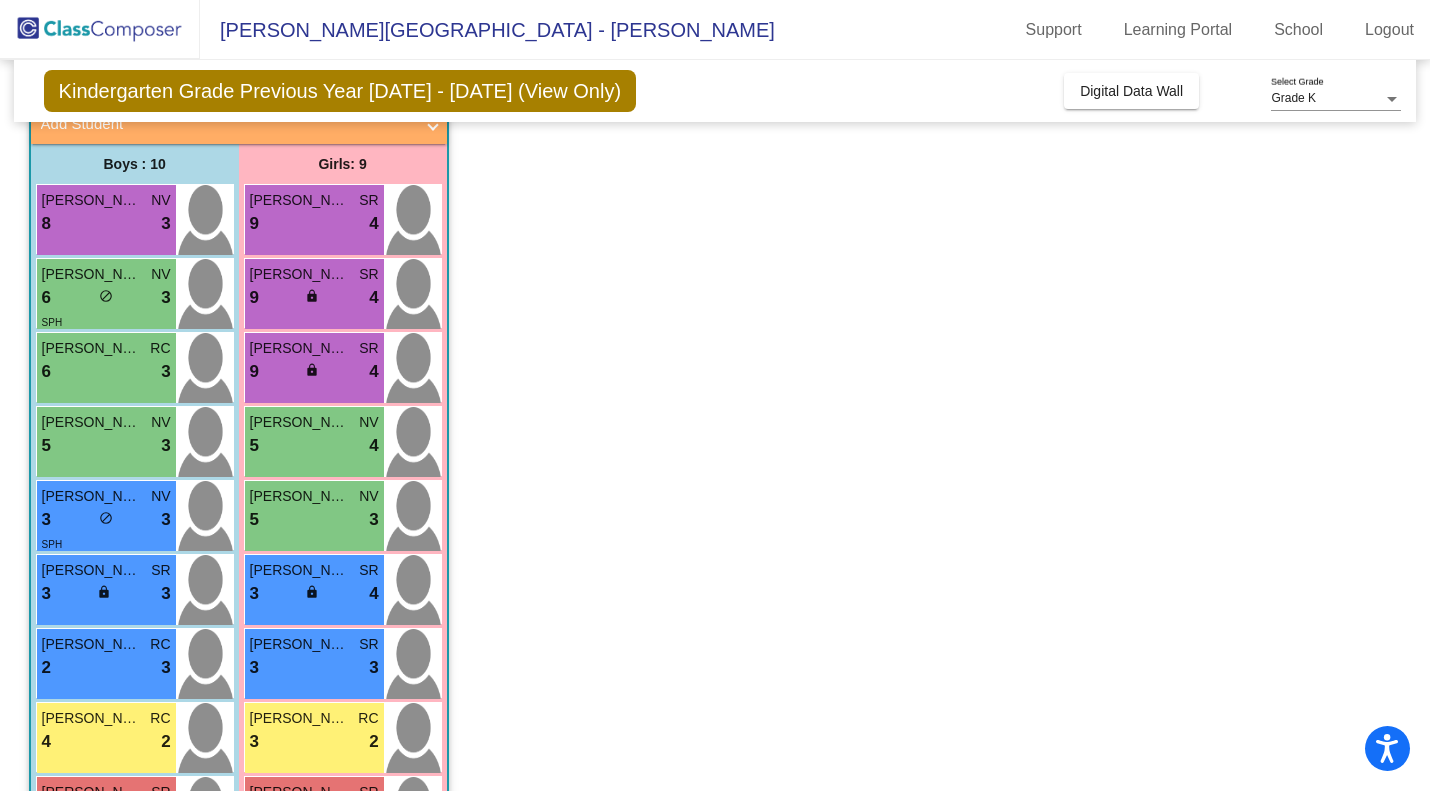 scroll, scrollTop: 134, scrollLeft: 0, axis: vertical 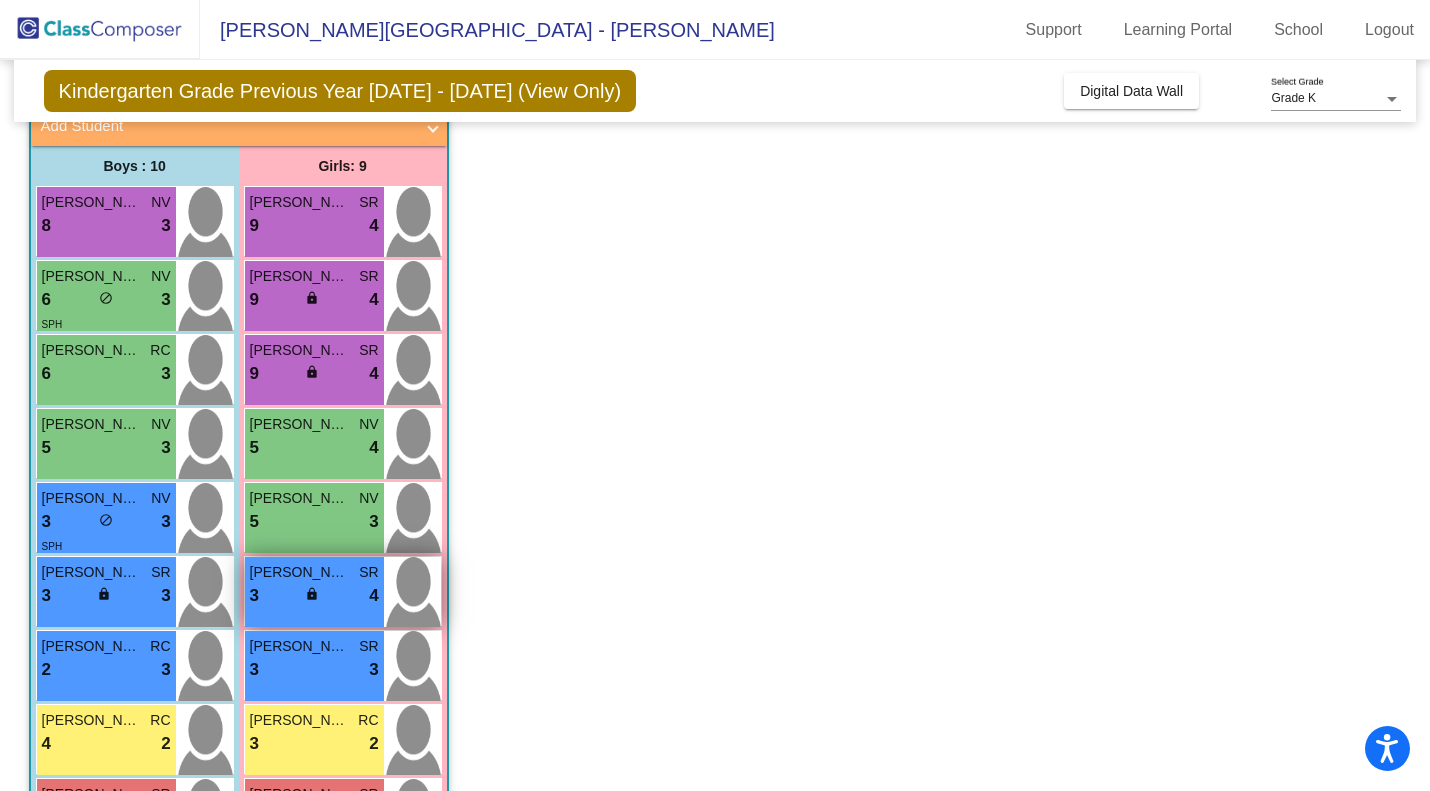click on "3 lock do_not_disturb_alt 4" at bounding box center [314, 596] 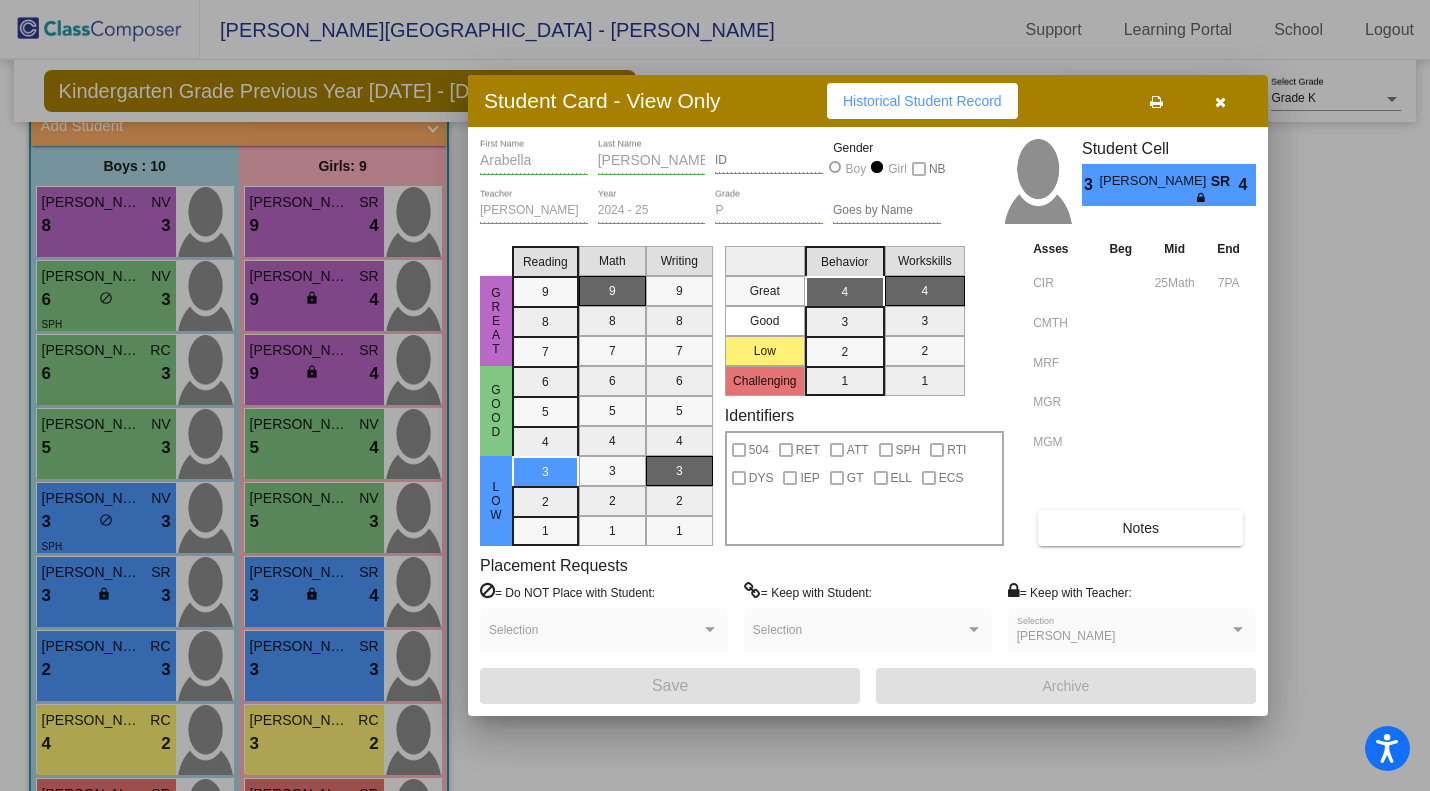 click on "Notes" at bounding box center [1140, 528] 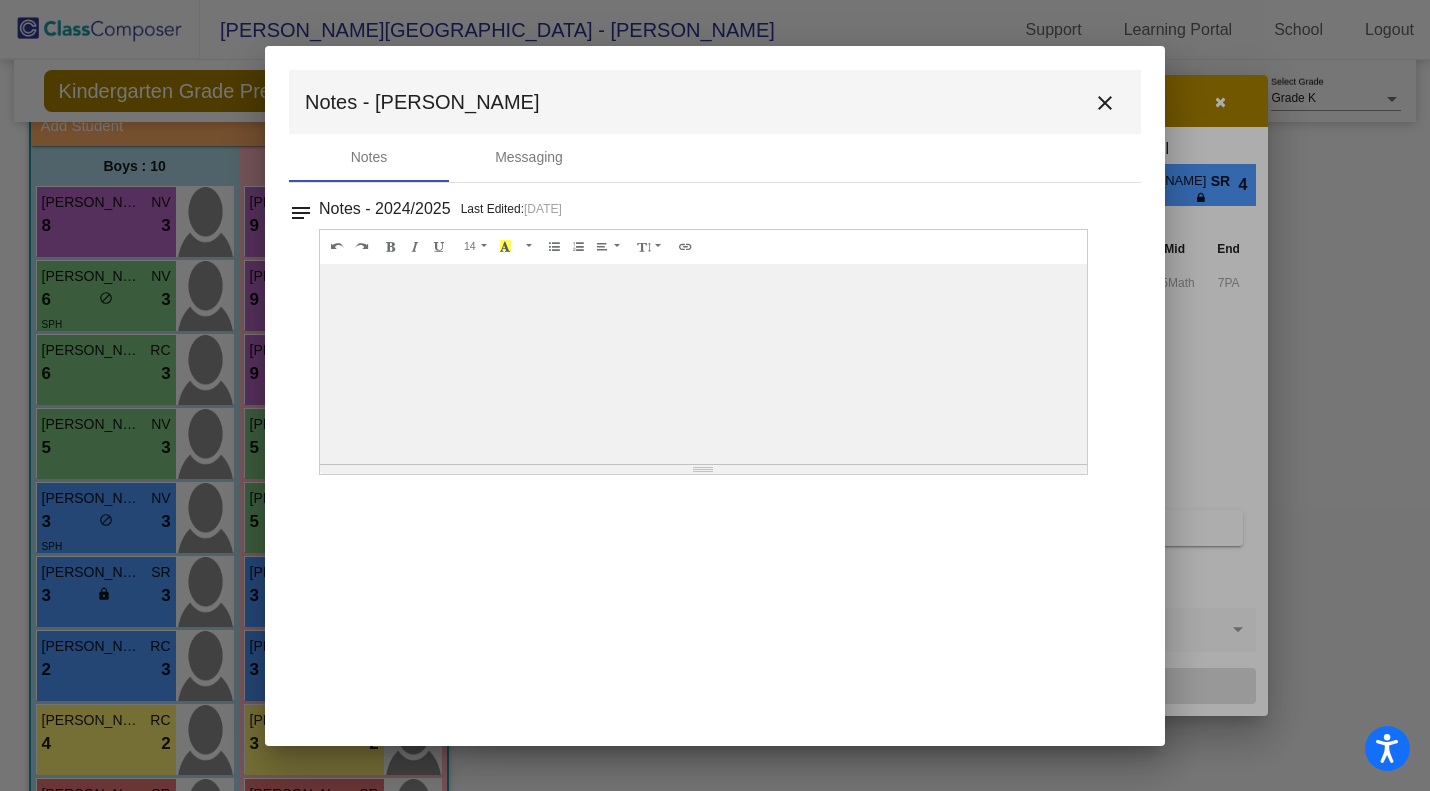 click on "close" at bounding box center (1105, 103) 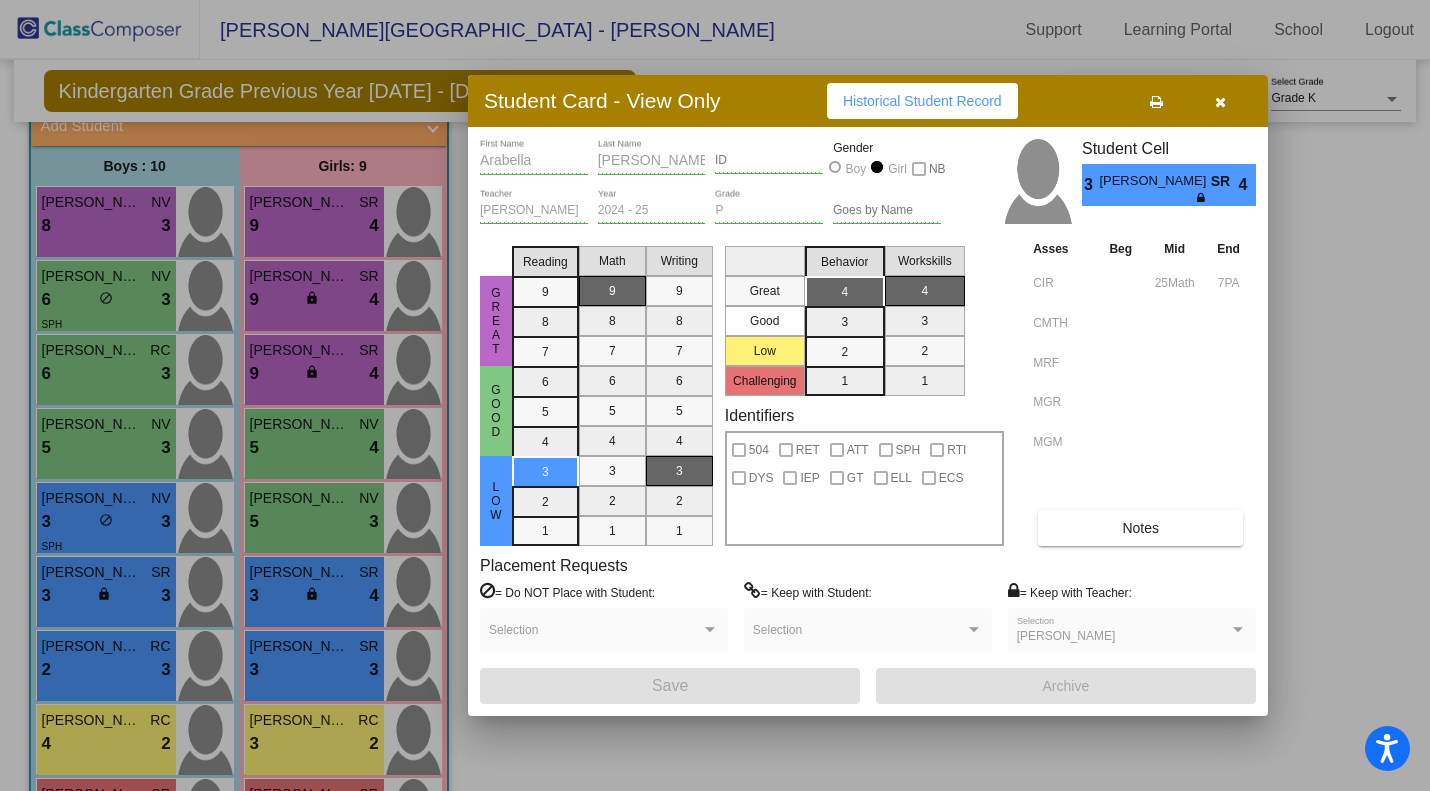 click at bounding box center [1220, 101] 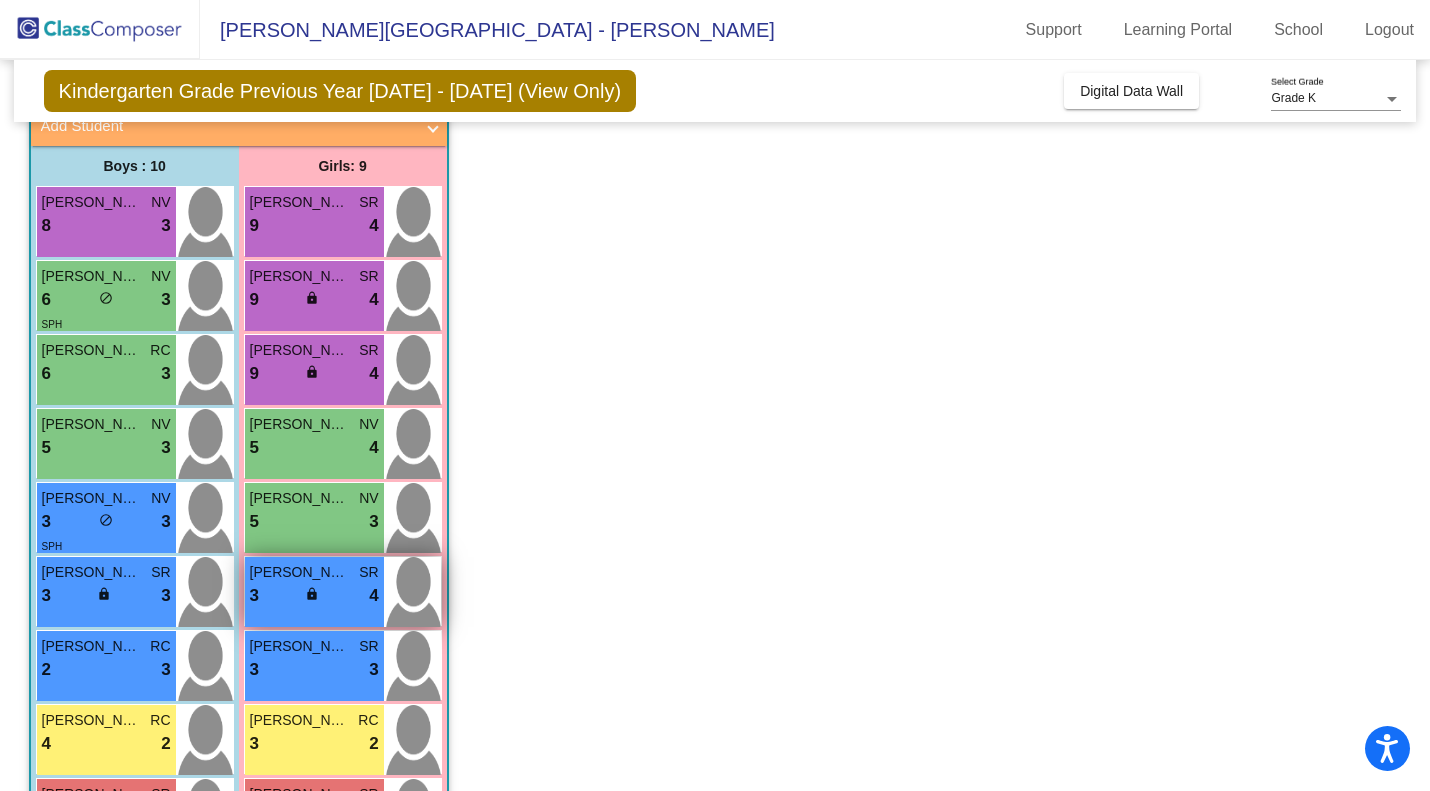 click on "3 lock do_not_disturb_alt 4" at bounding box center (314, 596) 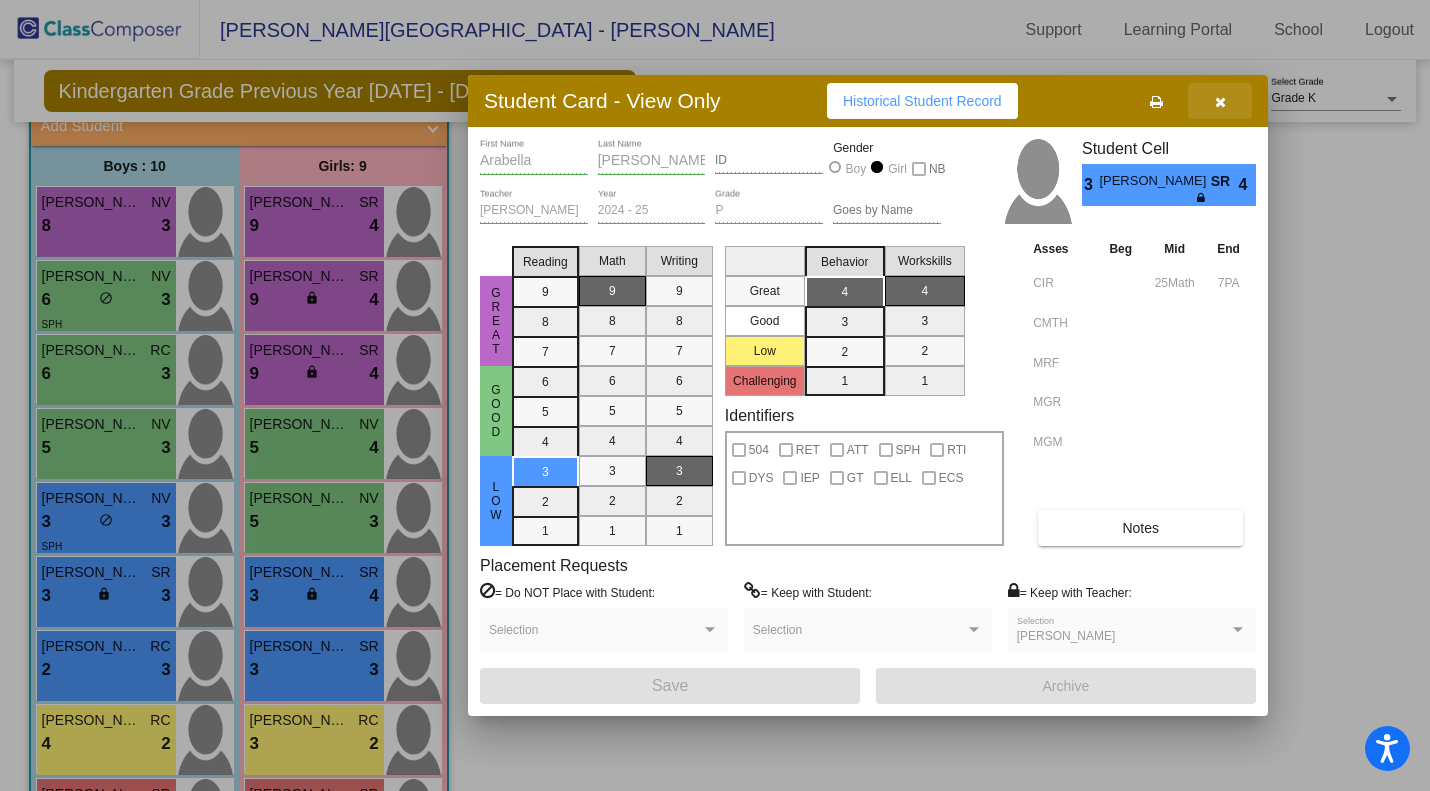 click at bounding box center (1220, 102) 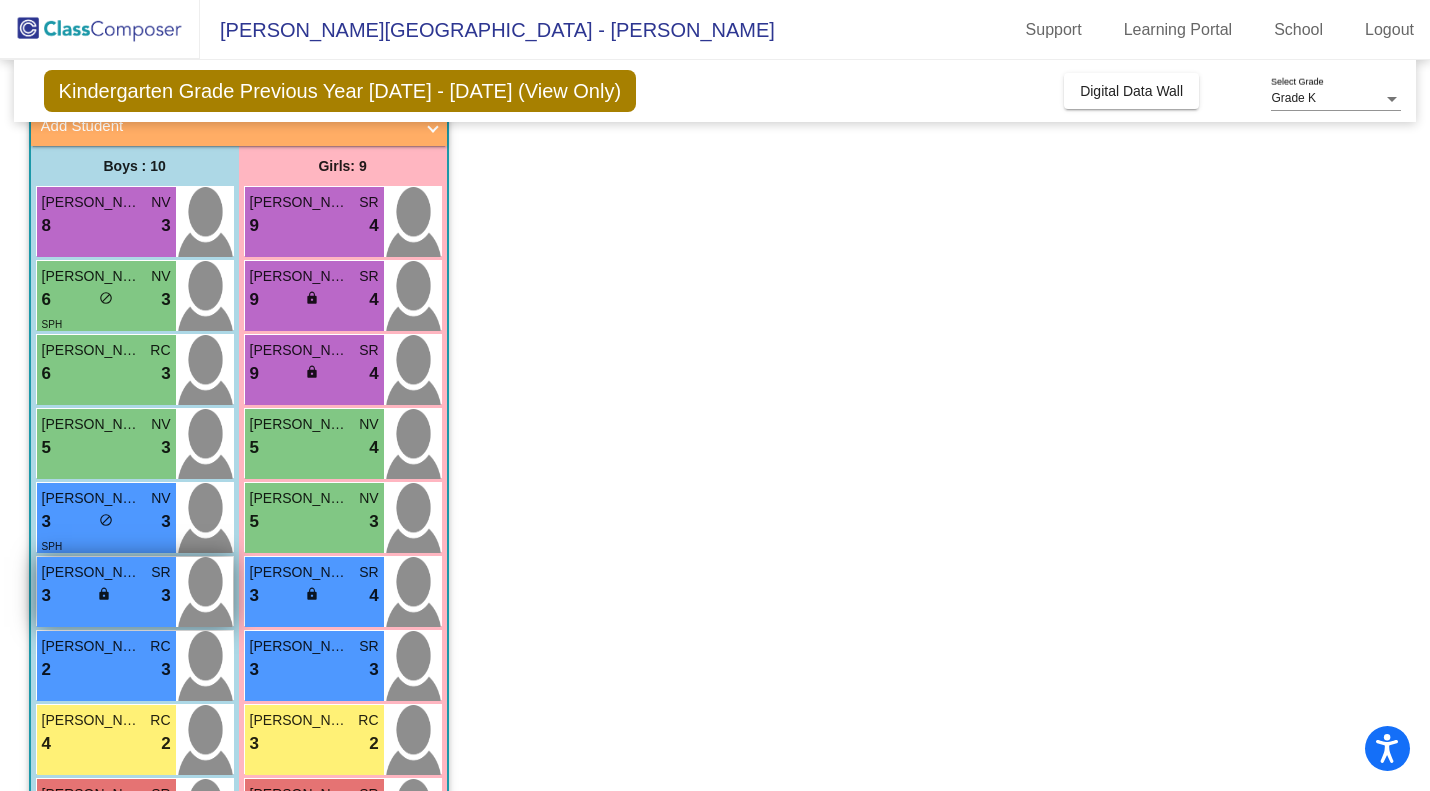 click on "3 lock do_not_disturb_alt 3" at bounding box center [106, 596] 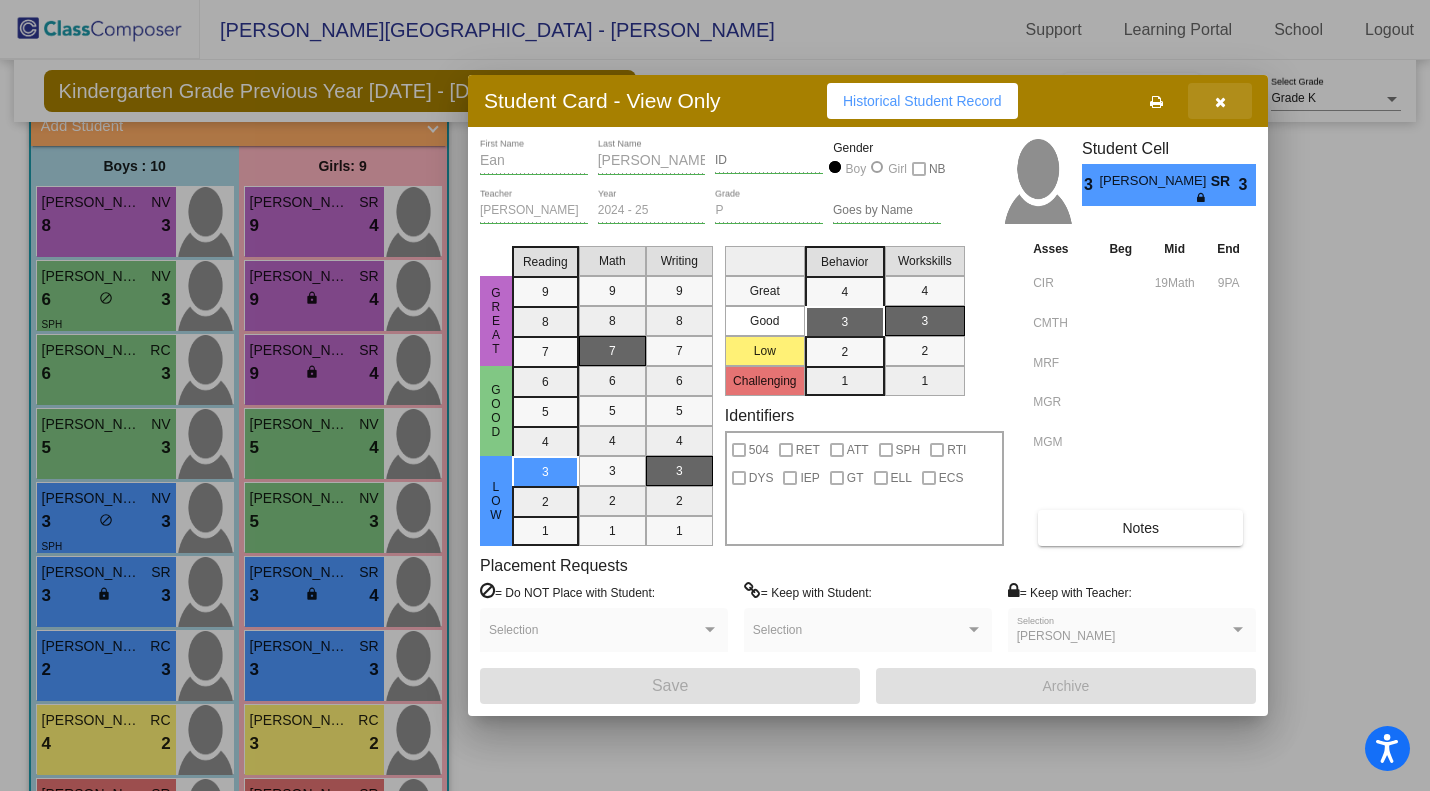 click at bounding box center [1220, 101] 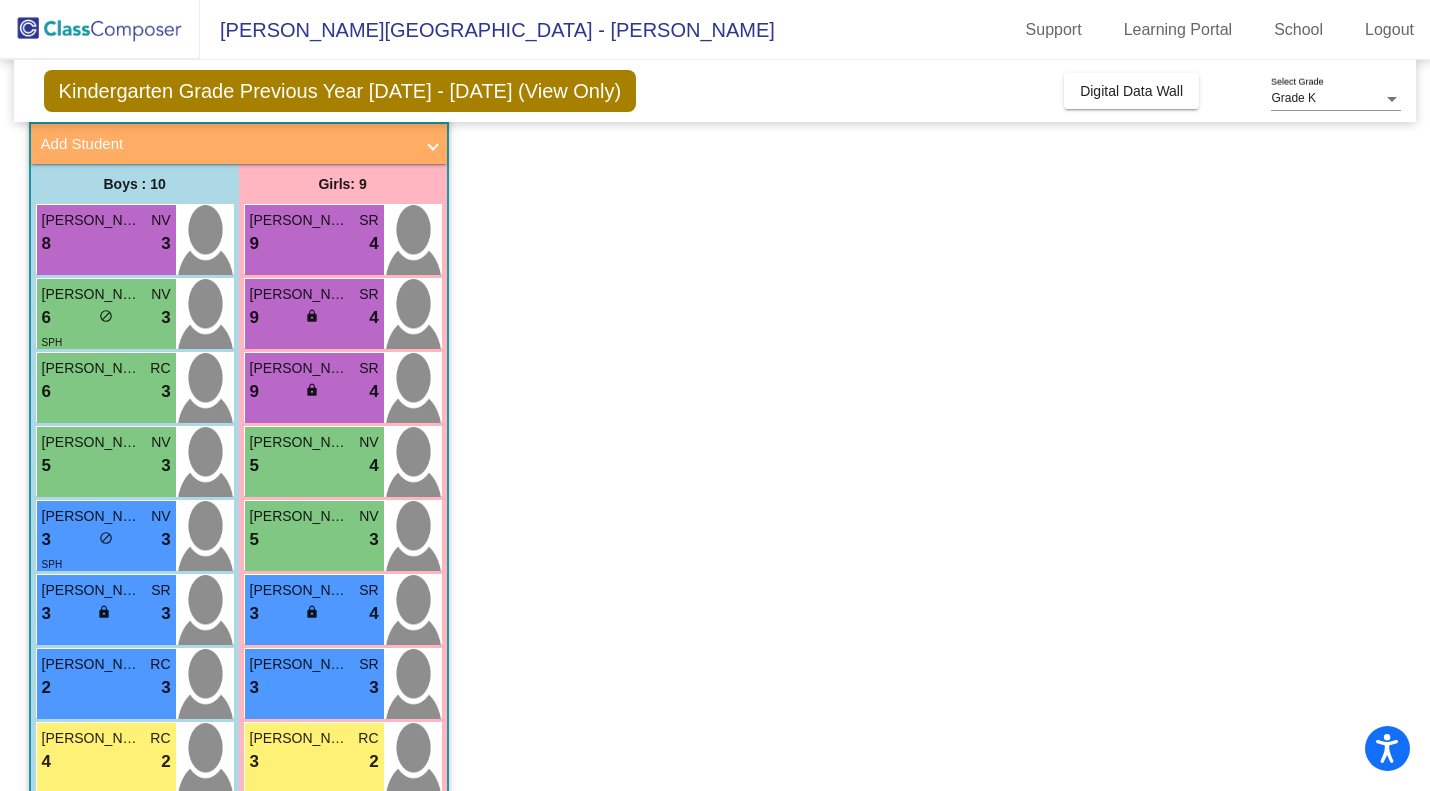 scroll, scrollTop: 0, scrollLeft: 0, axis: both 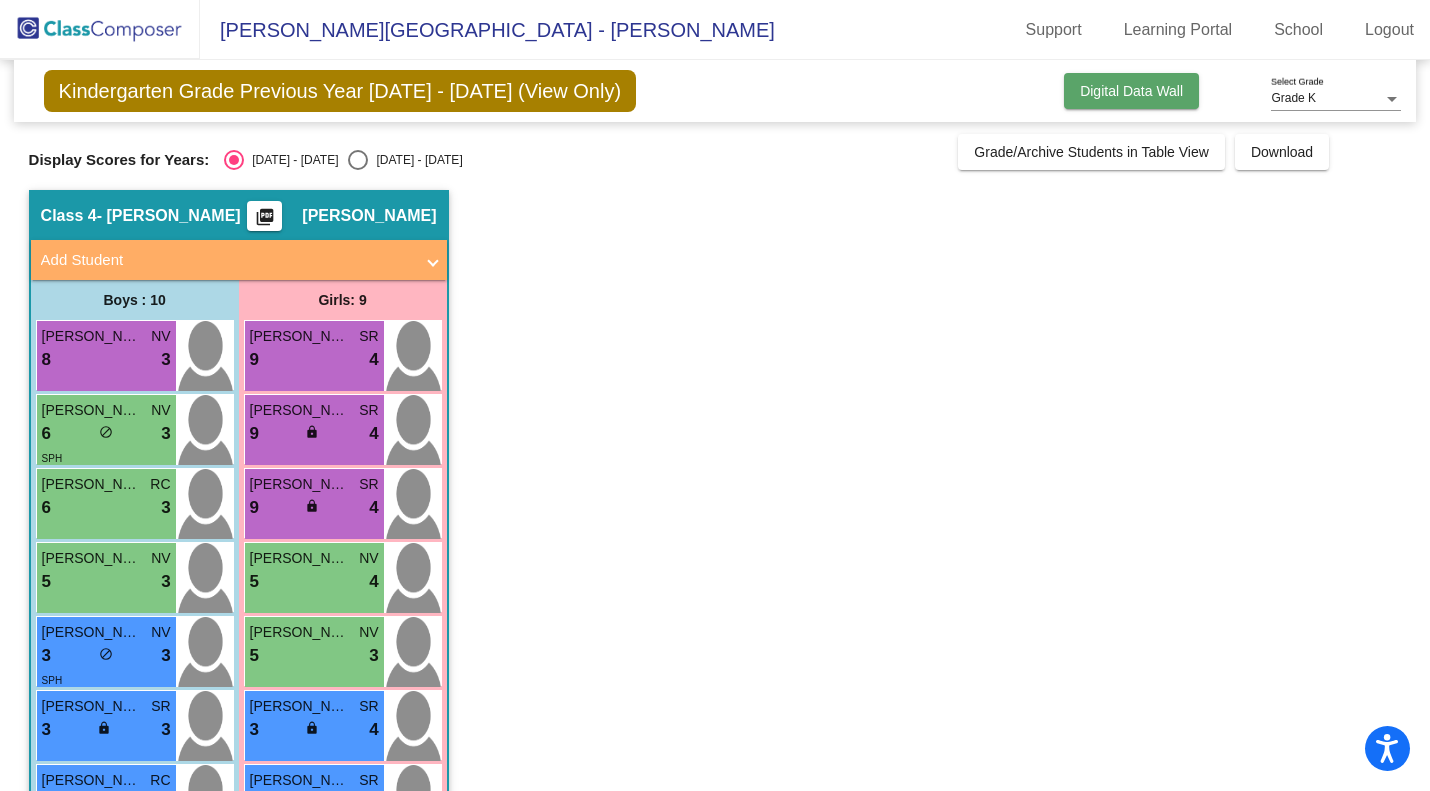 click on "Digital Data Wall" 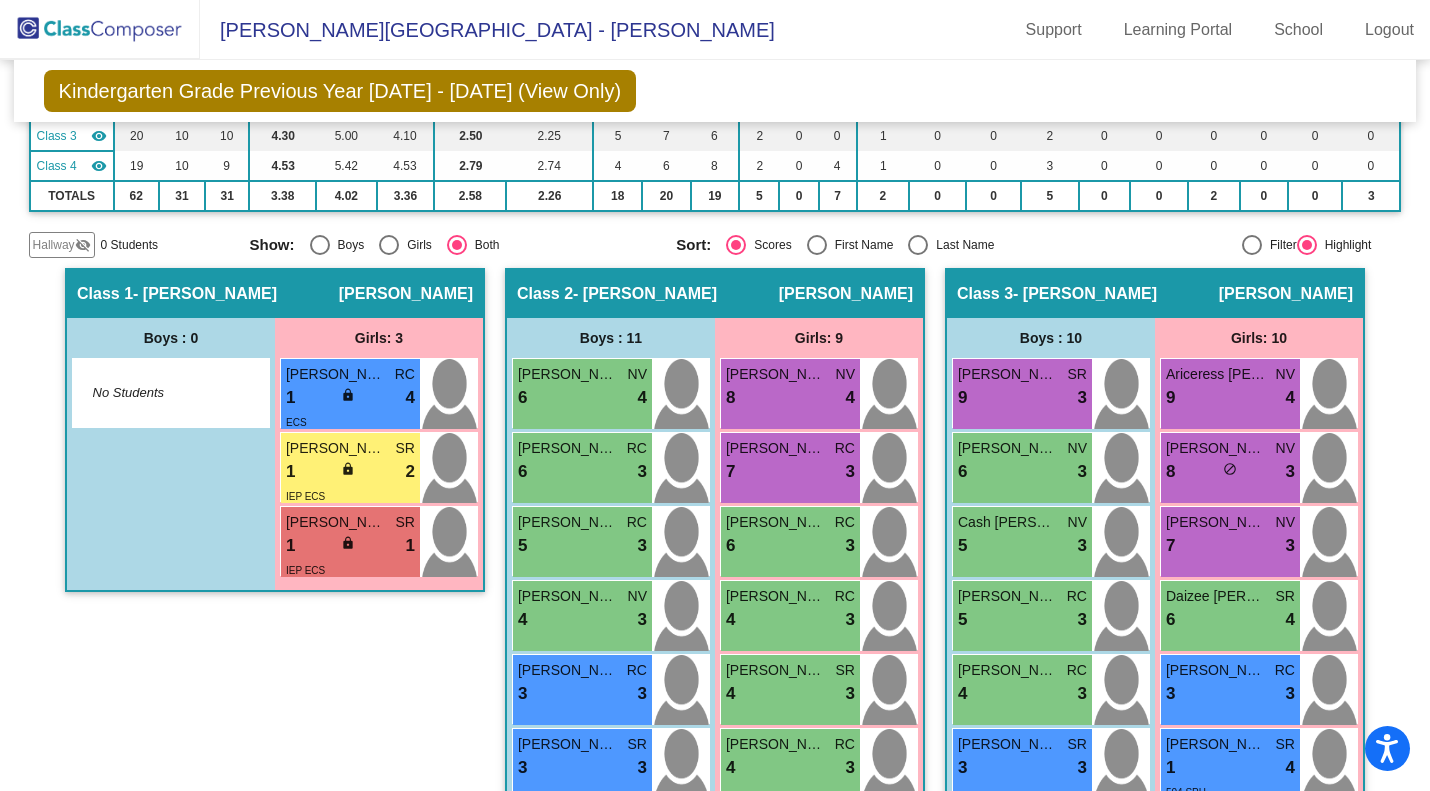 scroll, scrollTop: 278, scrollLeft: 0, axis: vertical 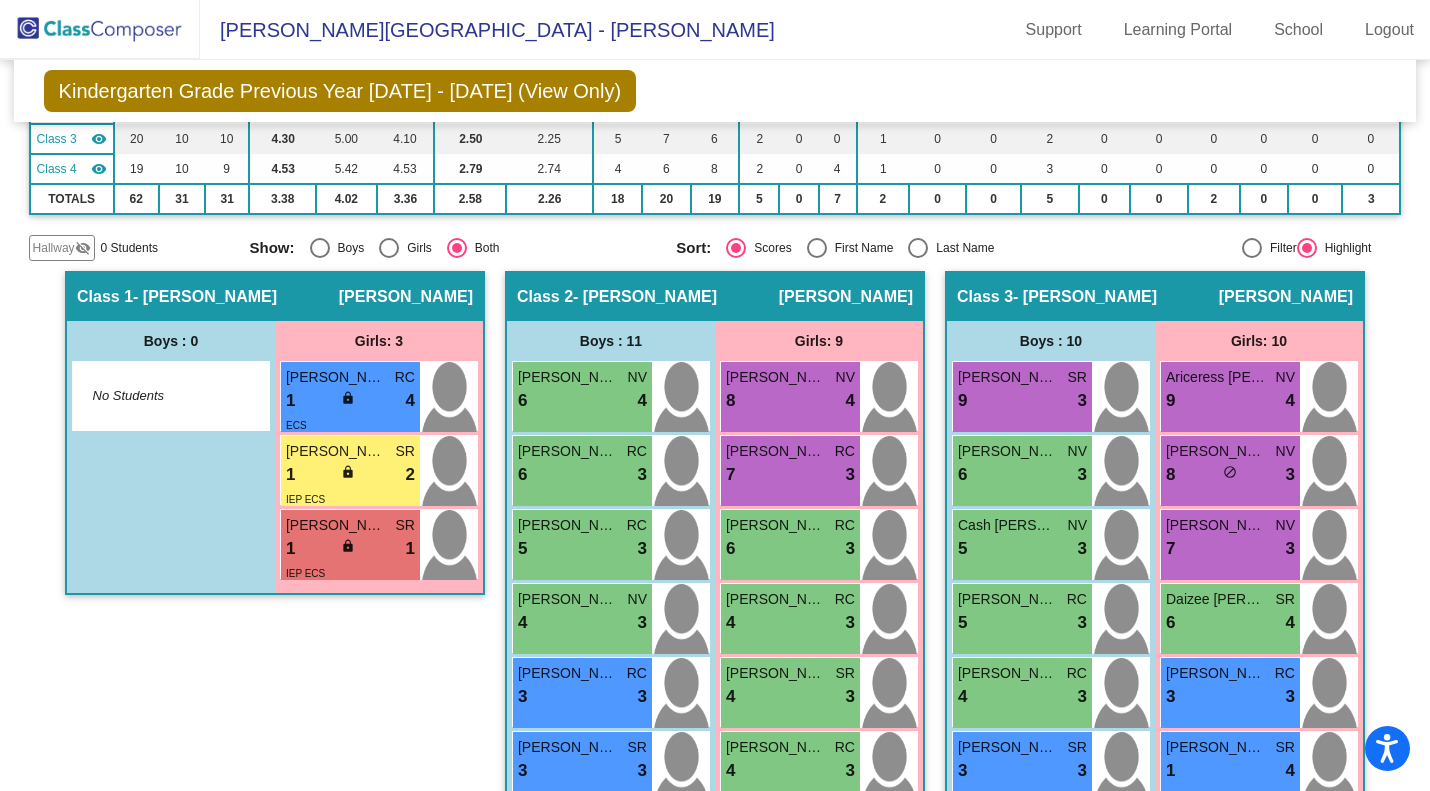 click on "Grade K Select Grade  Kindergarten Grade Previous Year [DATE] - [DATE] (View Only)  Add, Move, or Retain Students Off   On  Incoming   Digital Data Wall    Display Scores for Years:   [DATE] - [DATE]   [DATE] - [DATE]  Grade/Archive Students in Table View   Download   New Small Group   Saved Small Group   Notes   Download Class List   Import Students   New Small Group   Saved Small Group  Display Scores for Years:   [DATE] - [DATE]   [DATE] - [DATE] Display Assessments: CIR CMTH MRF MGR MGM Display Student Picture:    Yes     No  Students Academics Life Skills  Last Teacher  Placement  Identified  Total Boys Girls  Read.   Math   Writ.   Behav.   Work Sk.   RC   NV   SR   504   RET   ATT   SPH   RTI   DYS   IEP   GT   ELL   ECS  Hallway  visibility_off  0 0 0                 0   0   0   0   0   0   0   0   0   0   0   0   0   0   0   0  Class 1  visibility  3 0 3  1.00   1.00   1.00   2.33   1.67   1   0   2   0   0   3   0   0   0   0   0   0   2   0   0   3  Class 2  visibility  20 11 9  3.70   4.65   3.80   2.70   8  9" 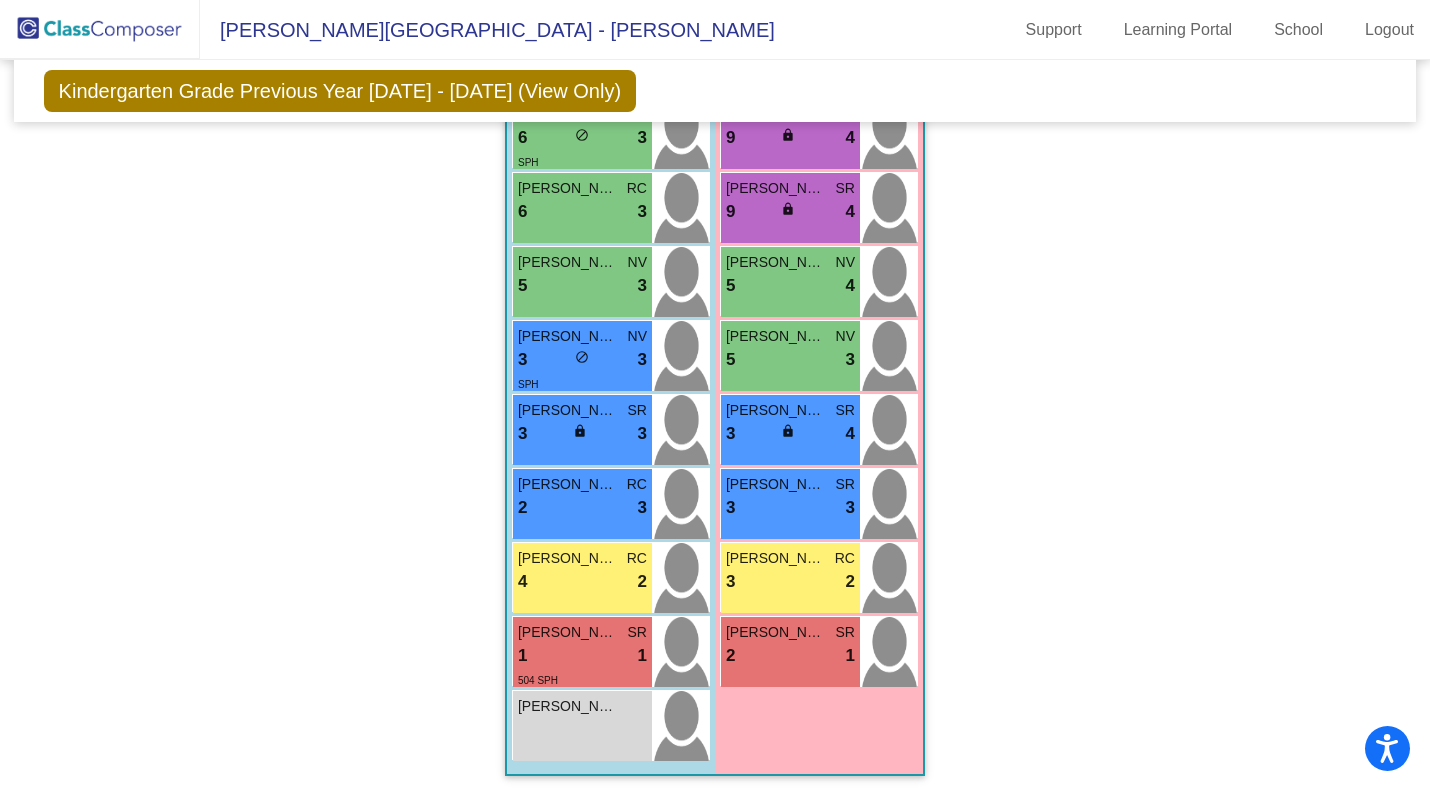 scroll, scrollTop: 1587, scrollLeft: 0, axis: vertical 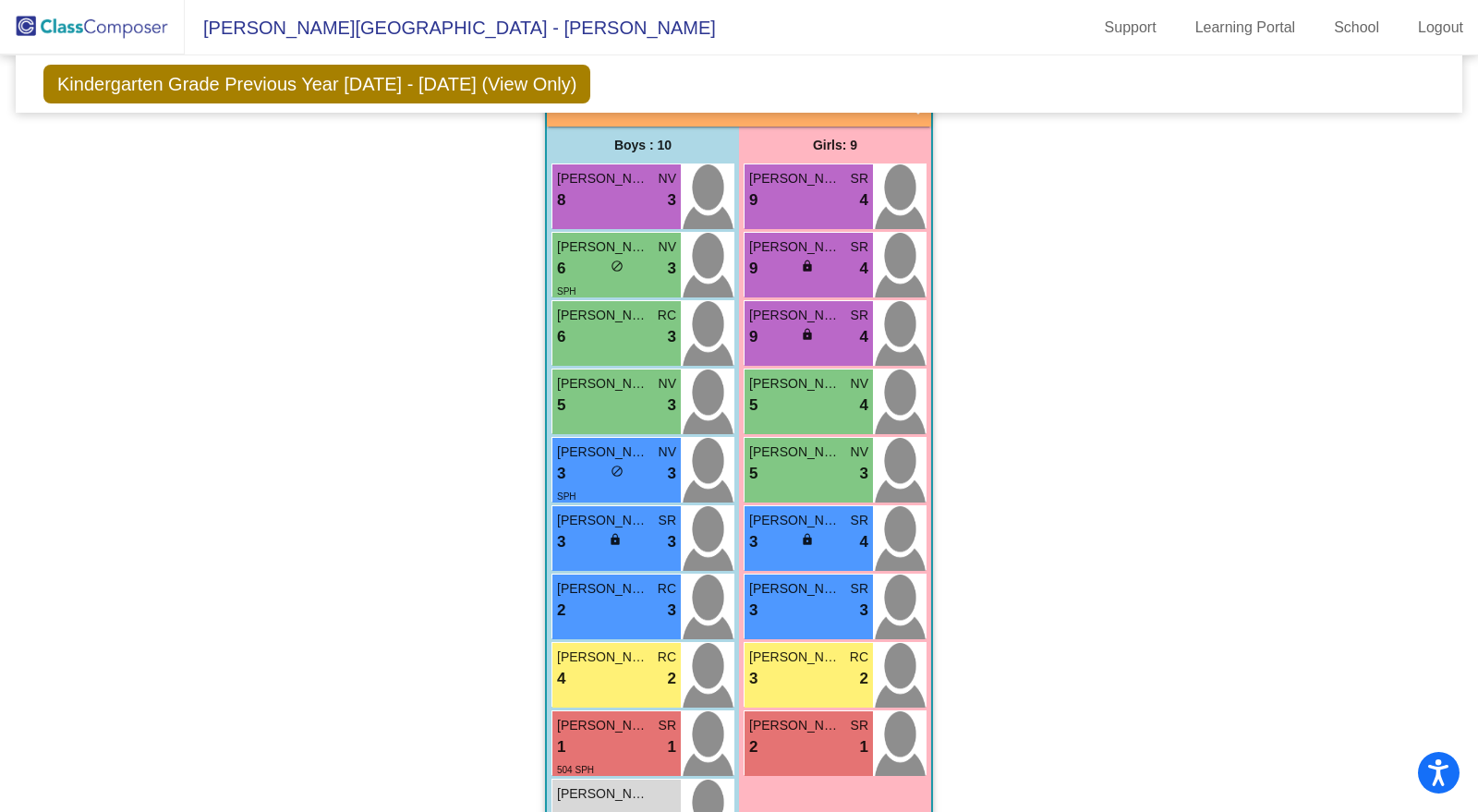 click on "Hallway   - Hallway Class  picture_as_pdf  Add Student  First Name Last Name Student Id  (Recommended)   Boy   Girl   [DEMOGRAPHIC_DATA] Add Close  Boys : 0    No Students   Girls: 0   No Students   Class 1   - [PERSON_NAME]  picture_as_pdf [PERSON_NAME]  Add Student  First Name Last Name Student Id  (Recommended)   Boy   Girl   [DEMOGRAPHIC_DATA] Add Close  Boys : 0    No Students   Girls: 3 [PERSON_NAME] RC 1 lock do_not_disturb_alt 4 ECS [PERSON_NAME] SR 1 lock do_not_disturb_alt 2 IEP ECS [PERSON_NAME] SR 1 lock do_not_disturb_alt 1 IEP ECS Class 2   - [PERSON_NAME]  picture_as_pdf [PERSON_NAME]  Add Student  First Name Last Name Student Id  (Recommended)   Boy   Girl   [DEMOGRAPHIC_DATA] Add Close  Boys : 11  [PERSON_NAME] NV 6 lock do_not_disturb_alt 4 [PERSON_NAME] RC 6 lock do_not_disturb_alt 3 [PERSON_NAME] RC 5 lock do_not_disturb_alt 3 [PERSON_NAME] NV 4 lock do_not_disturb_alt 3 [PERSON_NAME] RC 3 lock do_not_disturb_alt 3 [PERSON_NAME] 3 lock do_not_disturb_alt 3 [PERSON_NAME] NV 3 lock 3 [PERSON_NAME]" 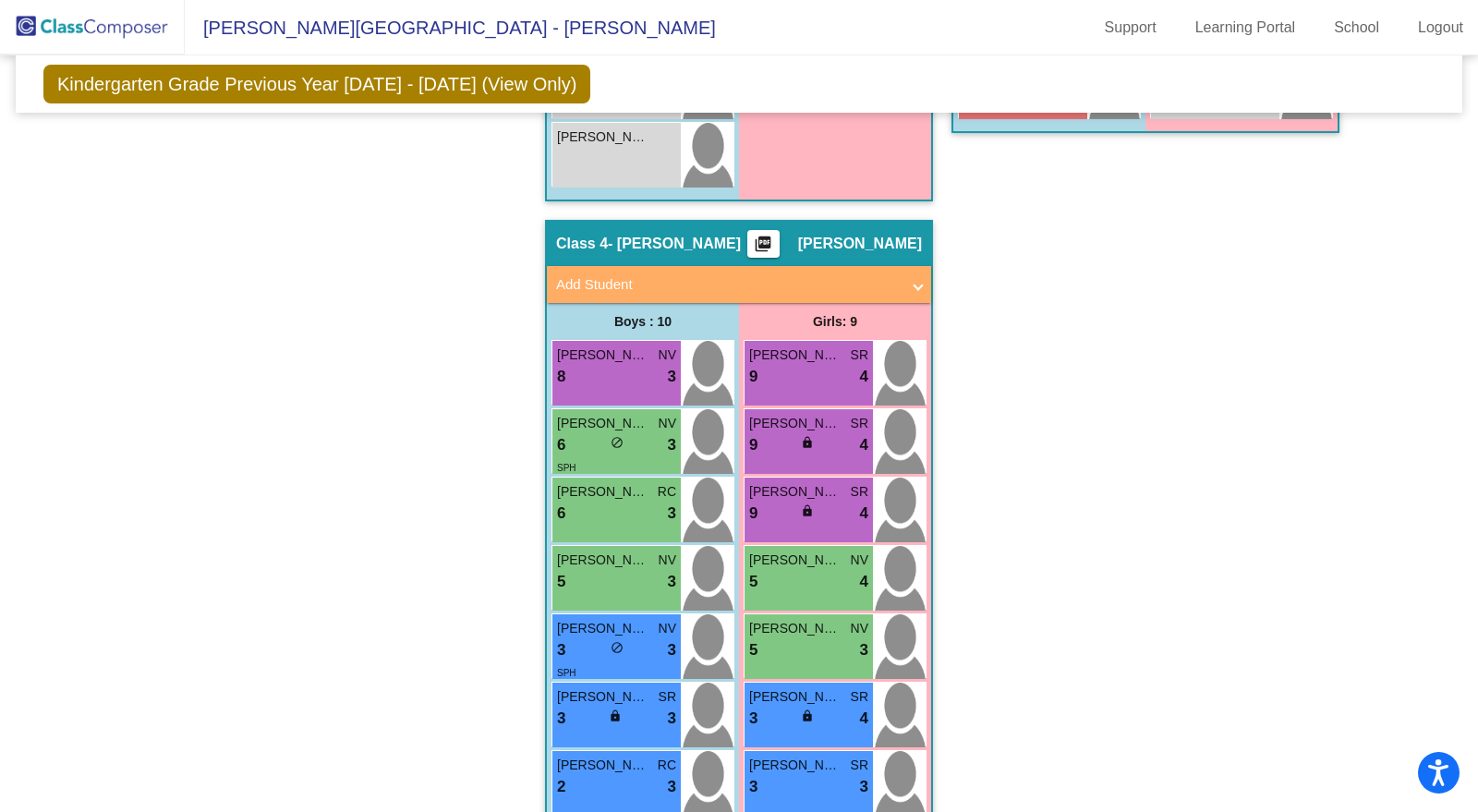 scroll, scrollTop: 1388, scrollLeft: 0, axis: vertical 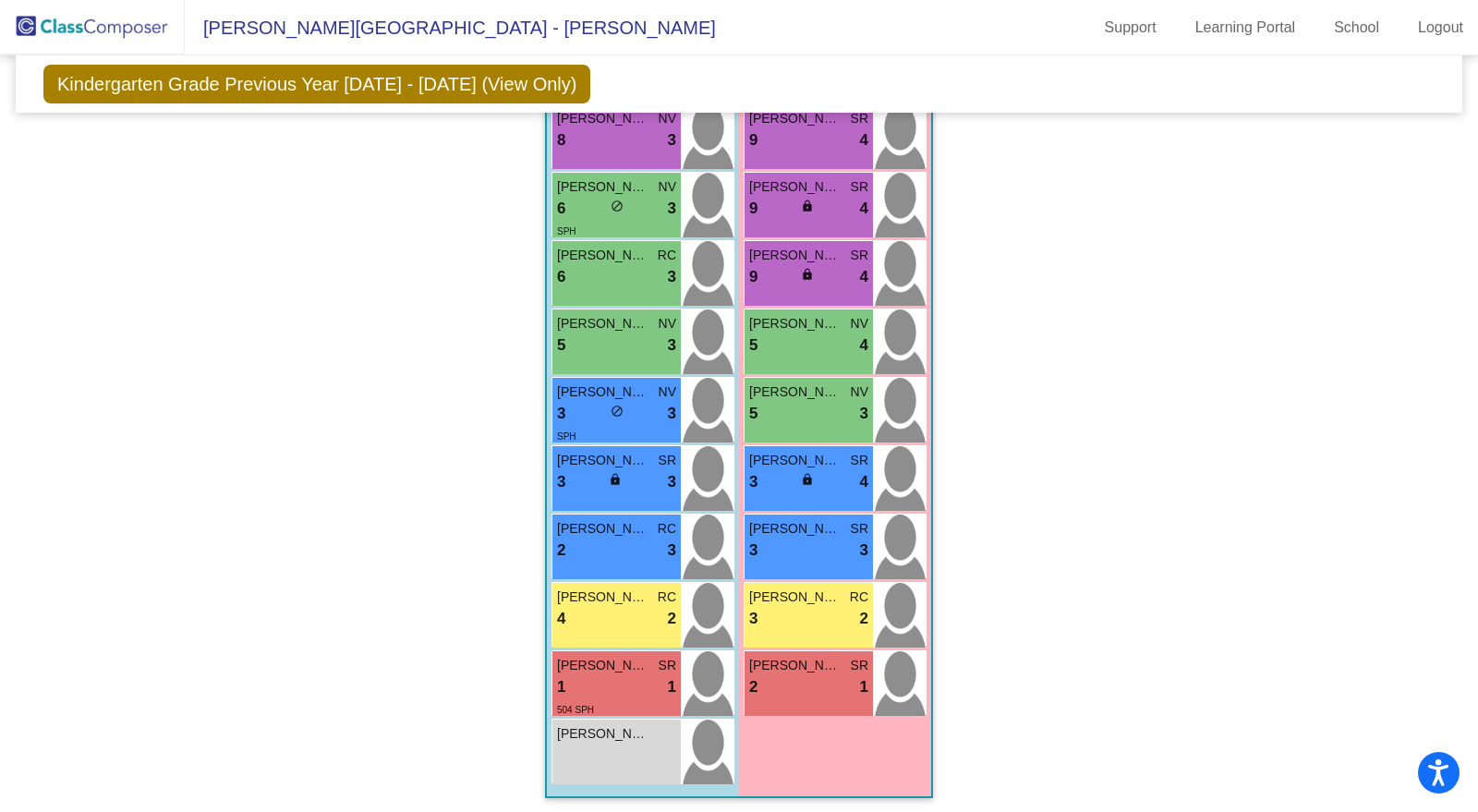 click on "Hallway   - Hallway Class  picture_as_pdf  Add Student  First Name Last Name Student Id  (Recommended)   Boy   Girl   [DEMOGRAPHIC_DATA] Add Close  Boys : 0    No Students   Girls: 0   No Students   Class 1   - [PERSON_NAME]  picture_as_pdf [PERSON_NAME]  Add Student  First Name Last Name Student Id  (Recommended)   Boy   Girl   [DEMOGRAPHIC_DATA] Add Close  Boys : 0    No Students   Girls: 3 [PERSON_NAME] RC 1 lock do_not_disturb_alt 4 ECS [PERSON_NAME] SR 1 lock do_not_disturb_alt 2 IEP ECS [PERSON_NAME] SR 1 lock do_not_disturb_alt 1 IEP ECS Class 2   - [PERSON_NAME]  picture_as_pdf [PERSON_NAME]  Add Student  First Name Last Name Student Id  (Recommended)   Boy   Girl   [DEMOGRAPHIC_DATA] Add Close  Boys : 11  [PERSON_NAME] NV 6 lock do_not_disturb_alt 4 [PERSON_NAME] RC 6 lock do_not_disturb_alt 3 [PERSON_NAME] RC 5 lock do_not_disturb_alt 3 [PERSON_NAME] NV 4 lock do_not_disturb_alt 3 [PERSON_NAME] RC 3 lock do_not_disturb_alt 3 [PERSON_NAME] 3 lock do_not_disturb_alt 3 [PERSON_NAME] NV 3 lock 3 [PERSON_NAME]" 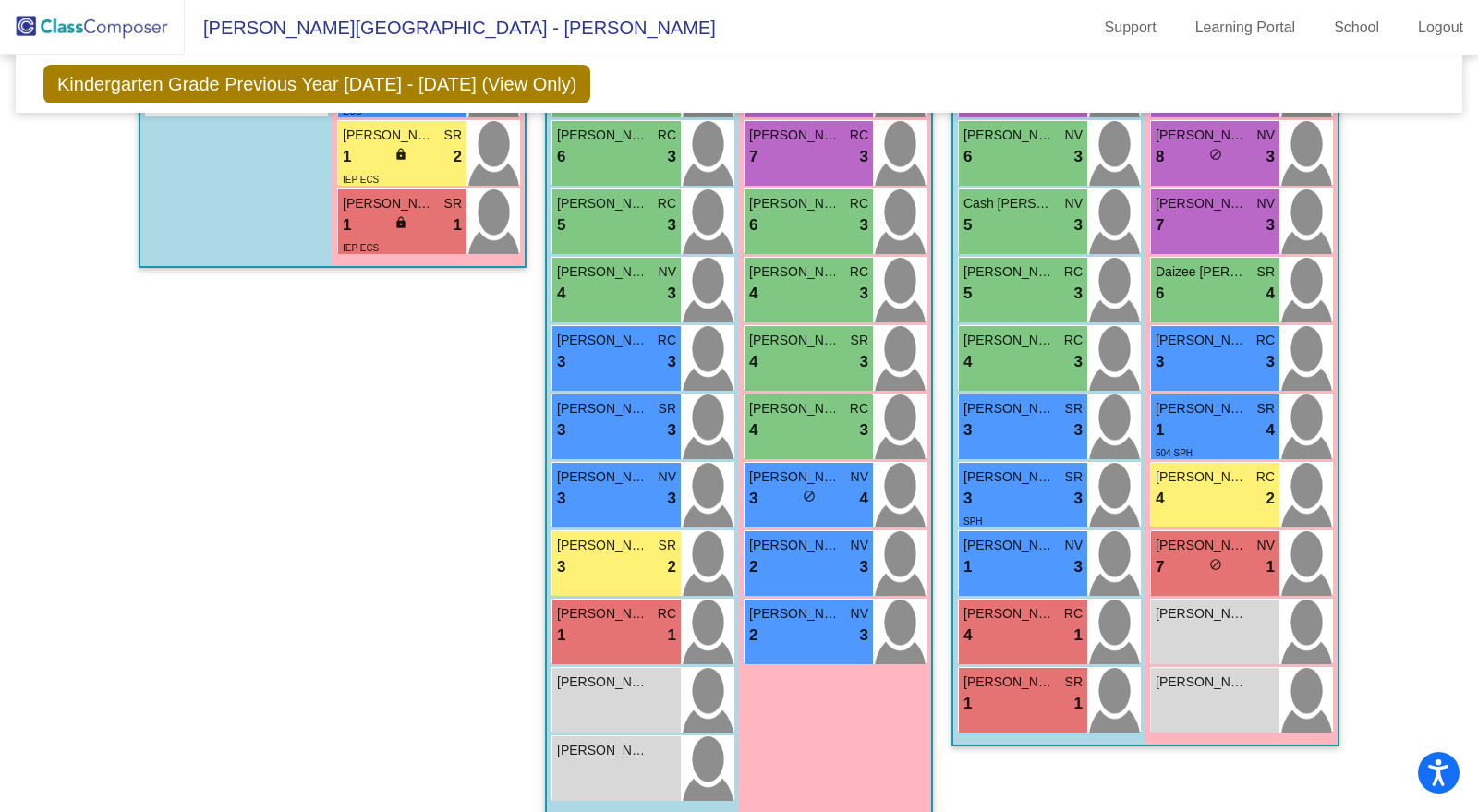 scroll, scrollTop: 545, scrollLeft: 0, axis: vertical 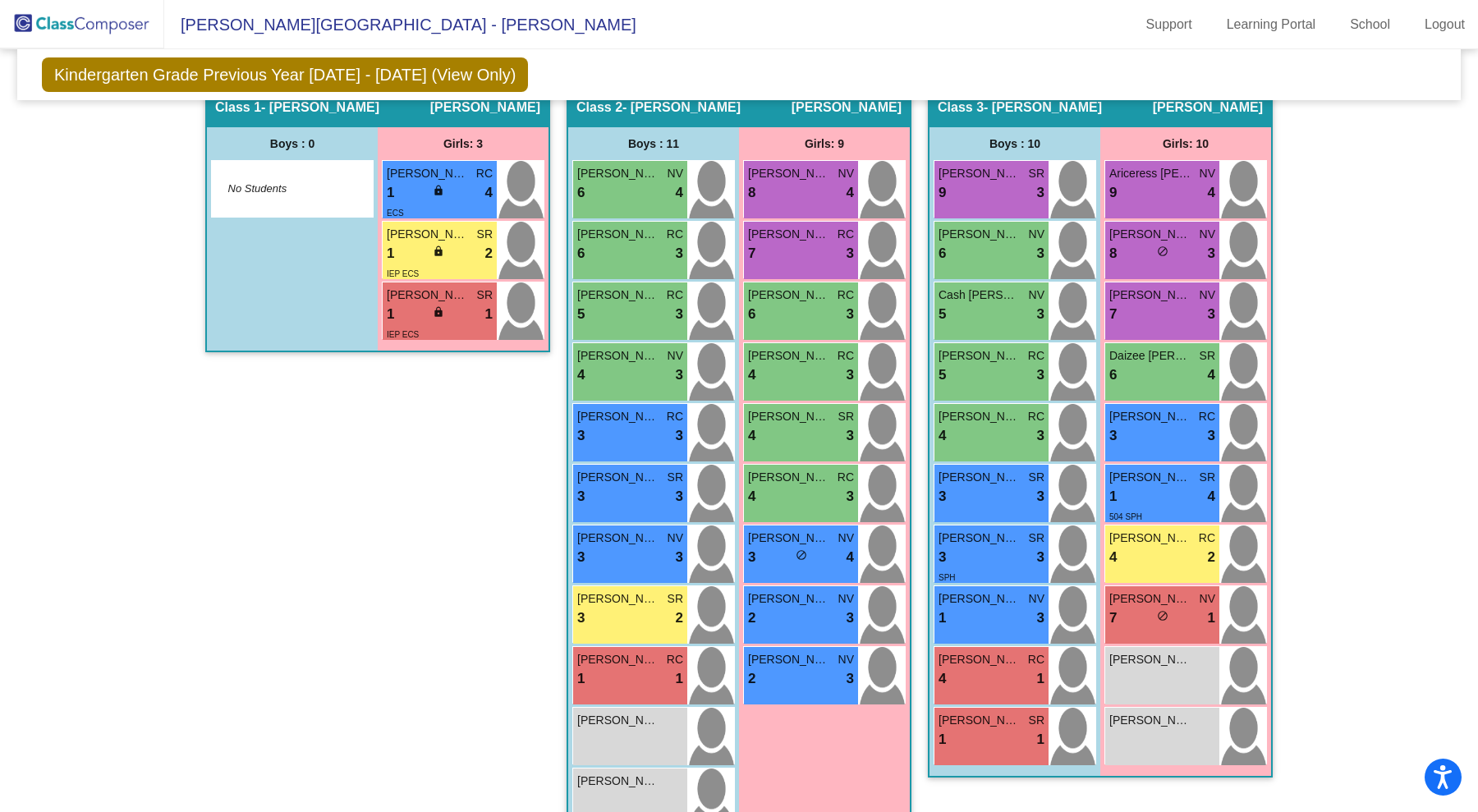 click on "Class 1   - [PERSON_NAME]  picture_as_pdf [PERSON_NAME]  Add Student  First Name Last Name Student Id  (Recommended)   Boy   Girl   [DEMOGRAPHIC_DATA] Add Close  Boys : 0    No Students   Girls: 3 [PERSON_NAME] RC 1 lock do_not_disturb_alt 4 ECS [PERSON_NAME] SR 1 lock do_not_disturb_alt 2 IEP ECS [PERSON_NAME] SR 1 lock do_not_disturb_alt 1 IEP ECS" 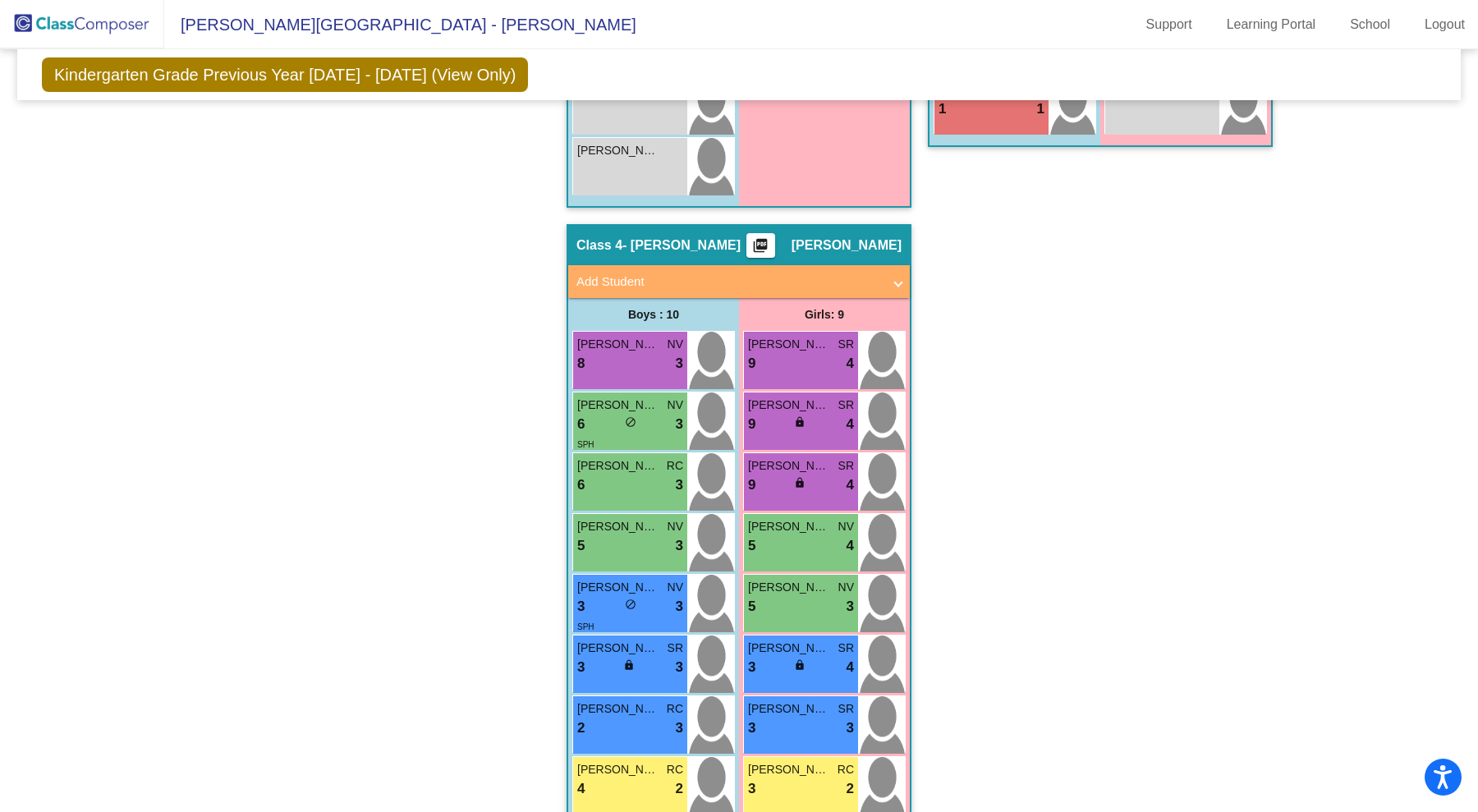 scroll, scrollTop: 1112, scrollLeft: 0, axis: vertical 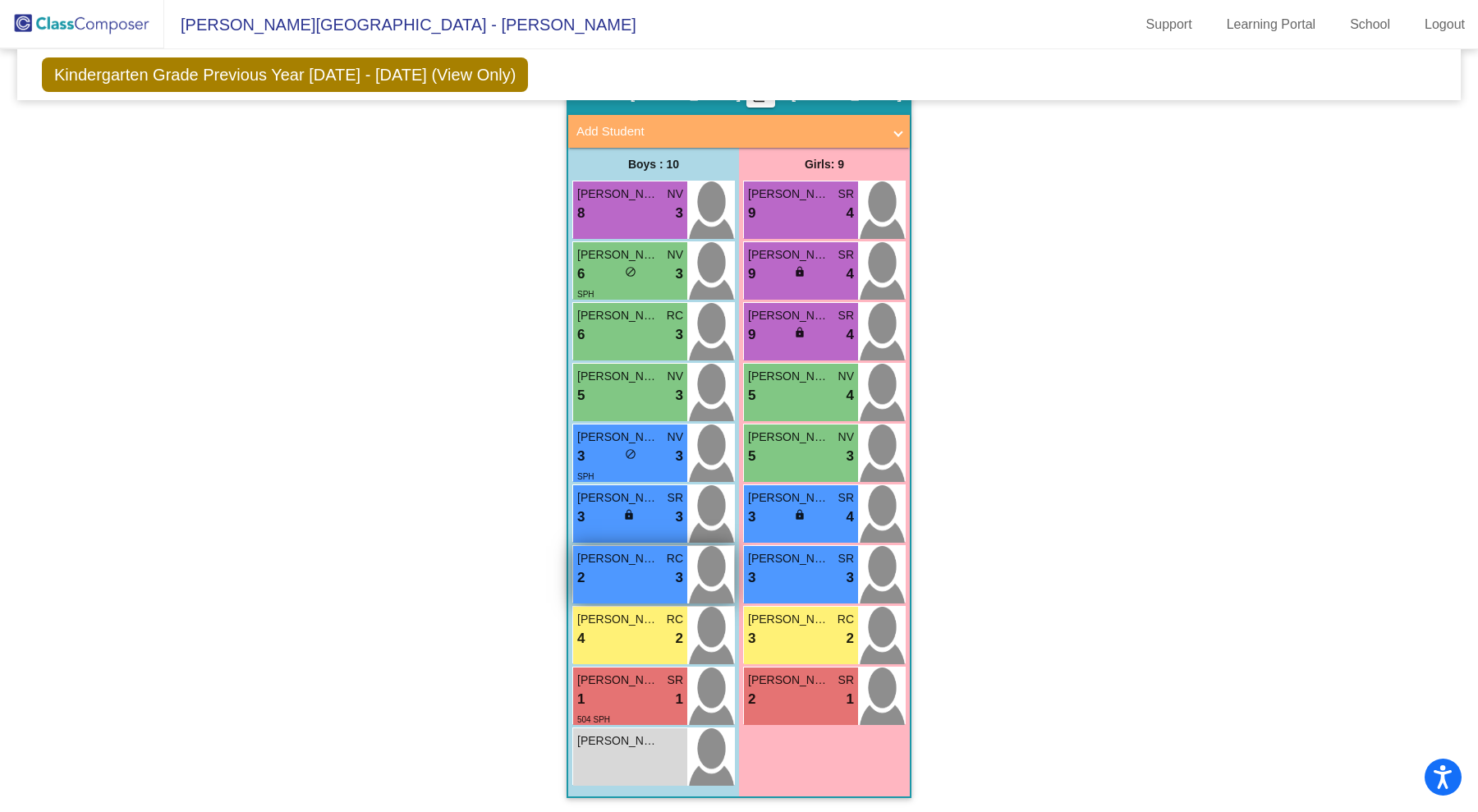 click on "2 lock do_not_disturb_alt 3" at bounding box center (630, 578) 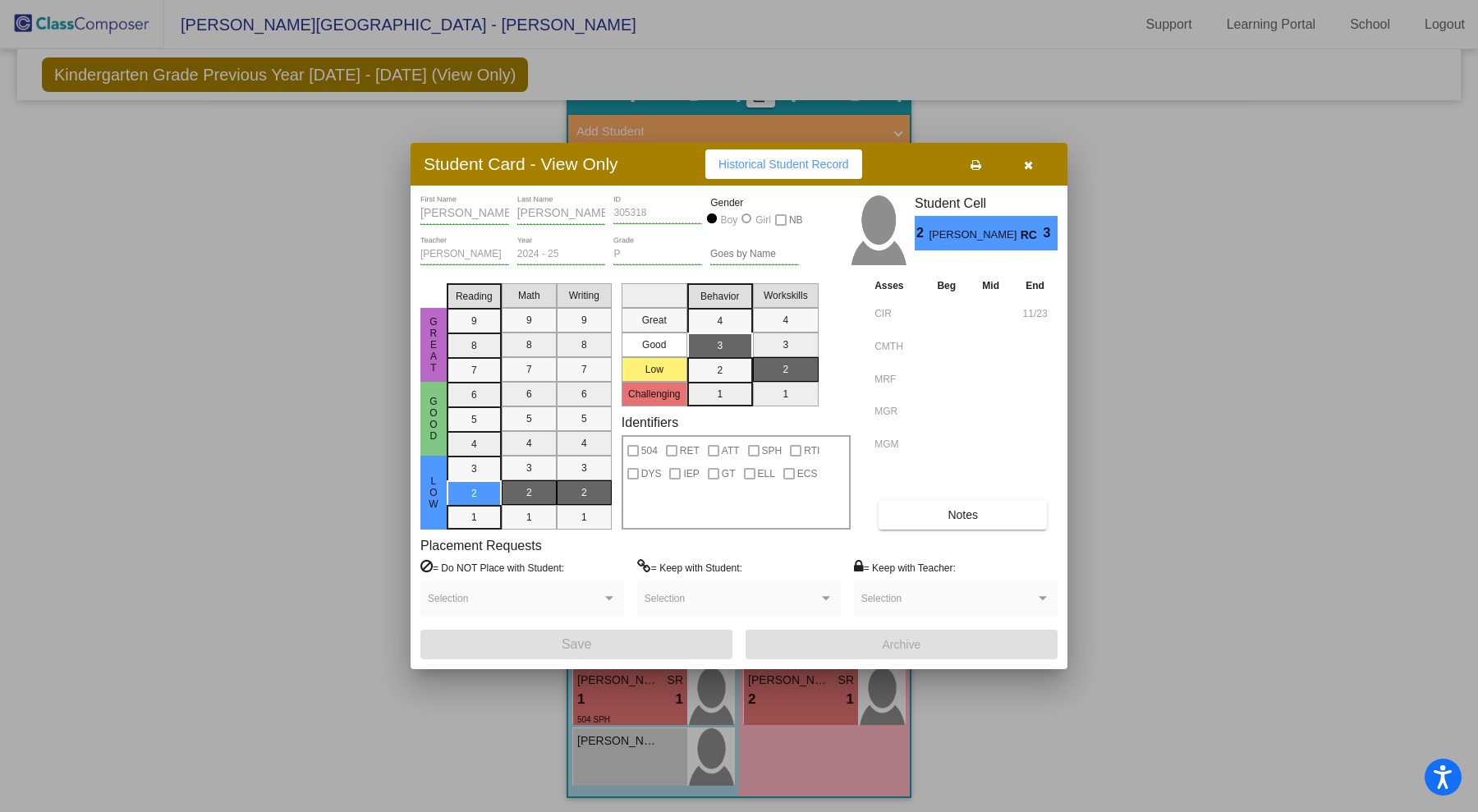 click at bounding box center (1028, 164) 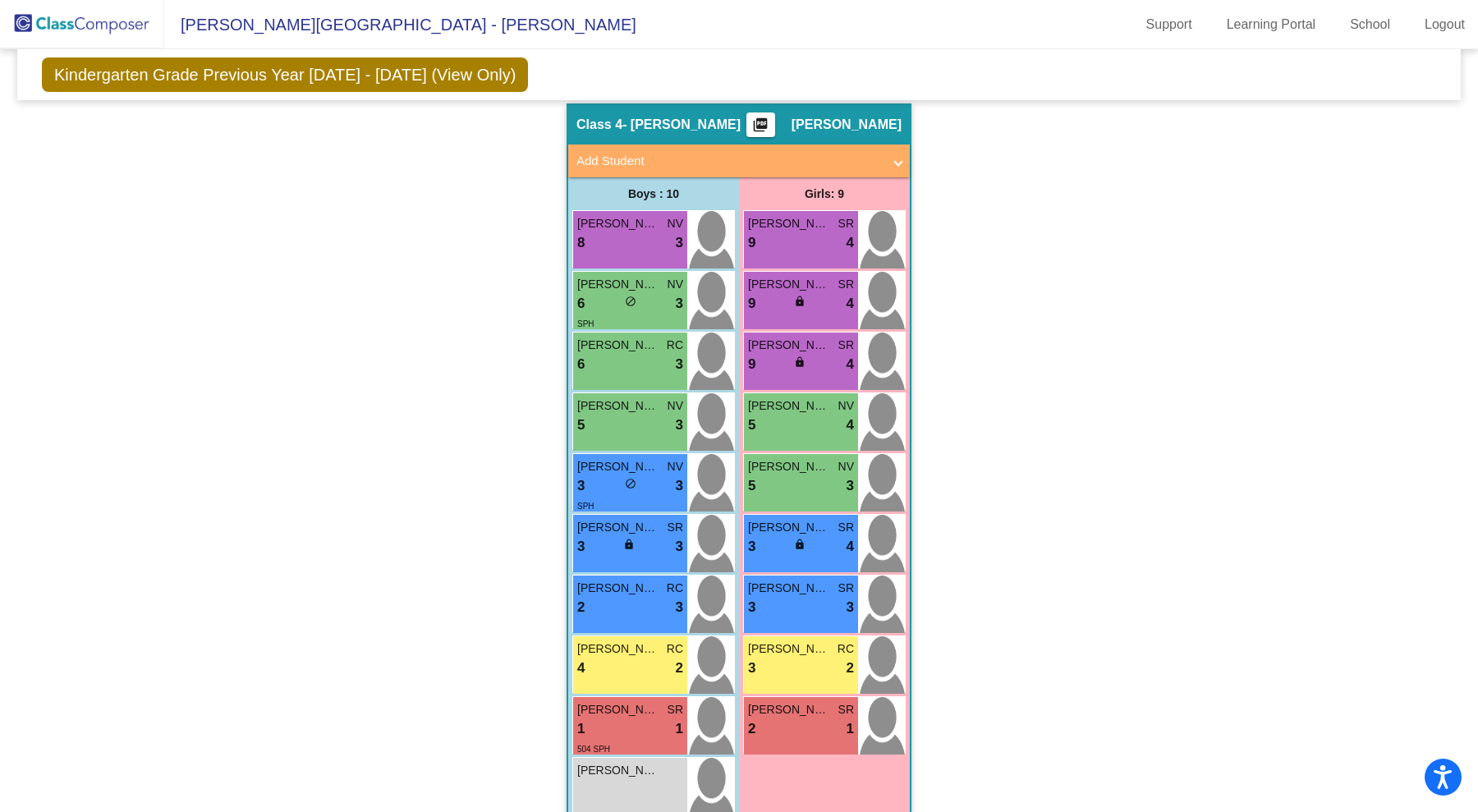 scroll, scrollTop: 1080, scrollLeft: 0, axis: vertical 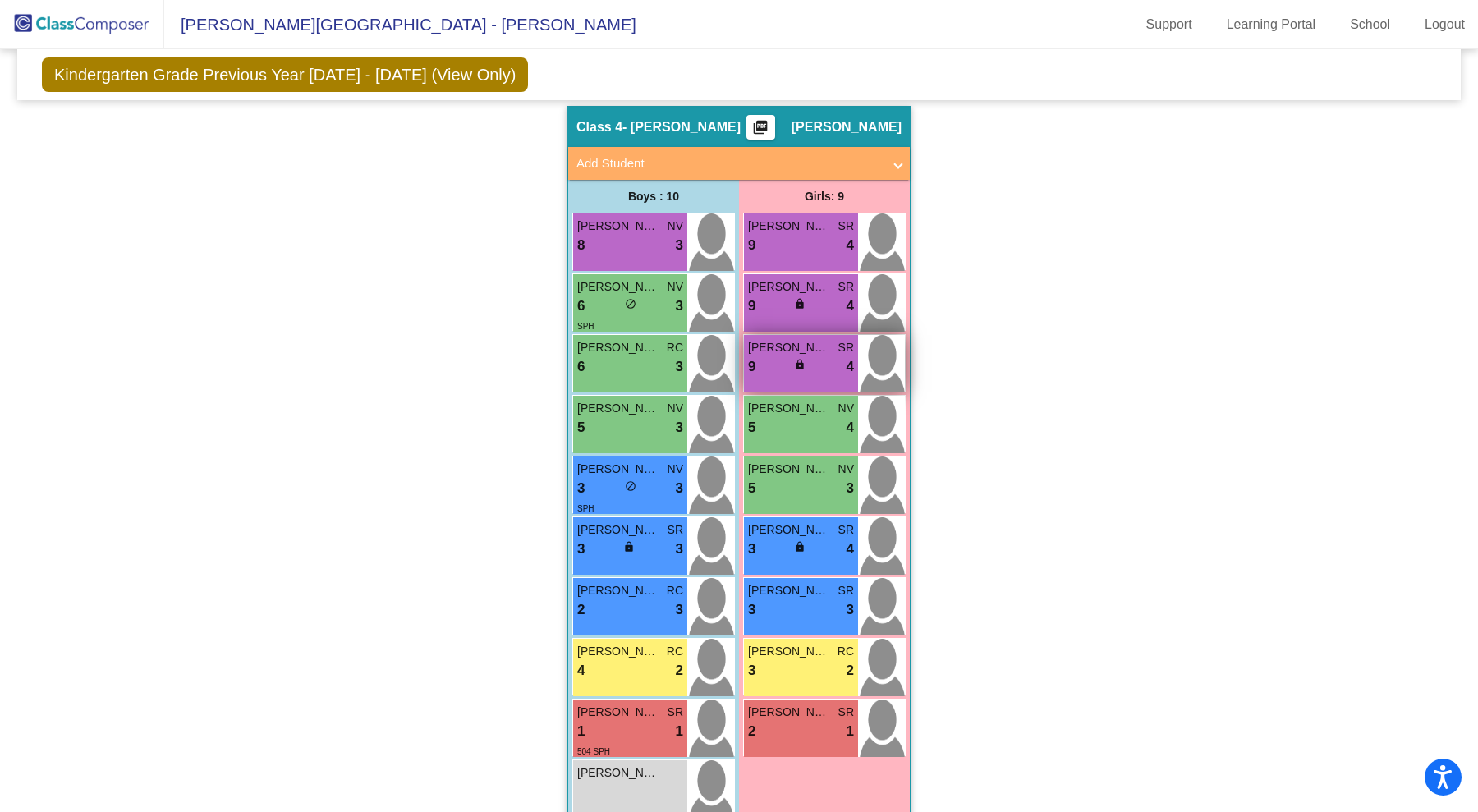 click on "lock" at bounding box center [800, 365] 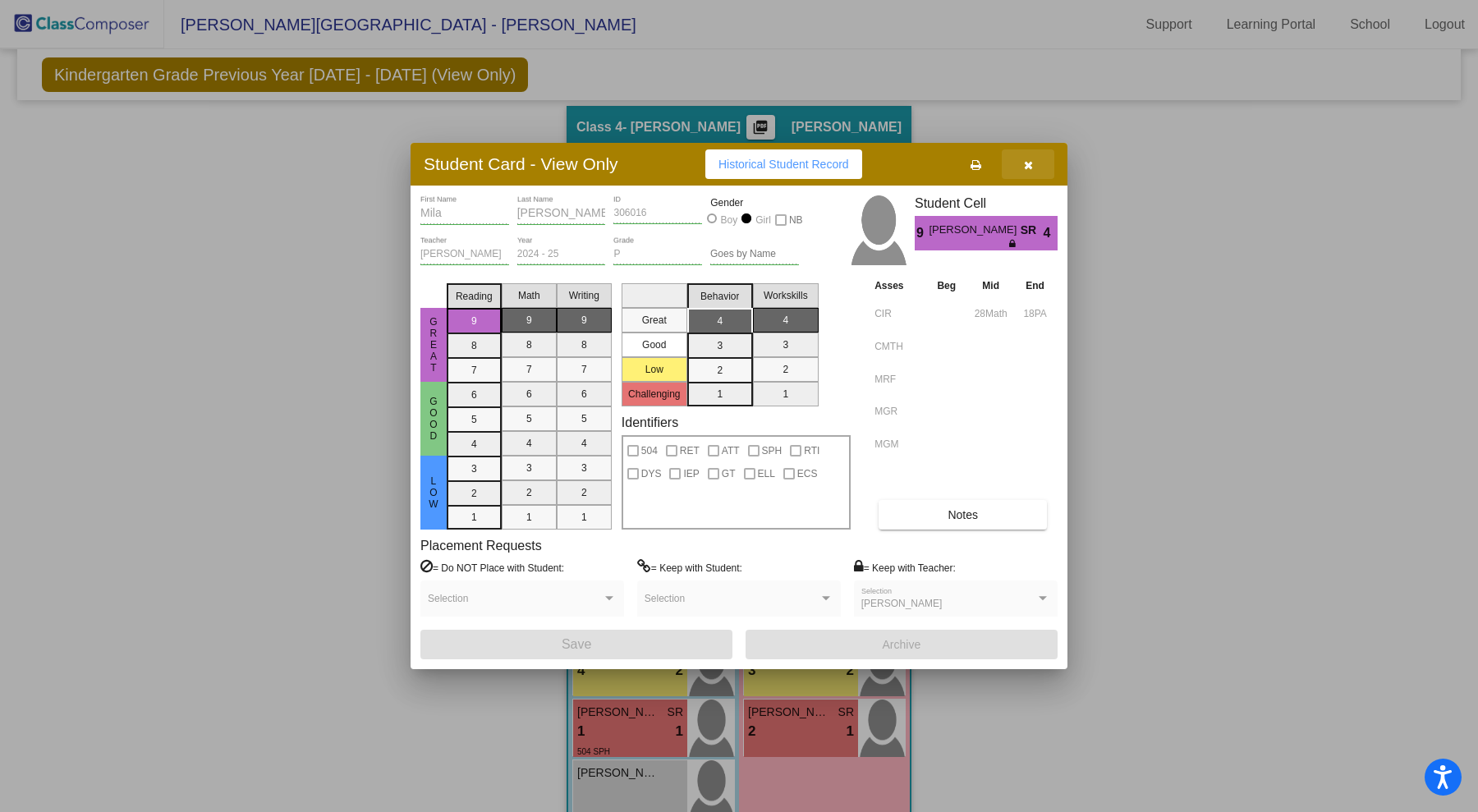 drag, startPoint x: 1027, startPoint y: 175, endPoint x: 1027, endPoint y: 163, distance: 12 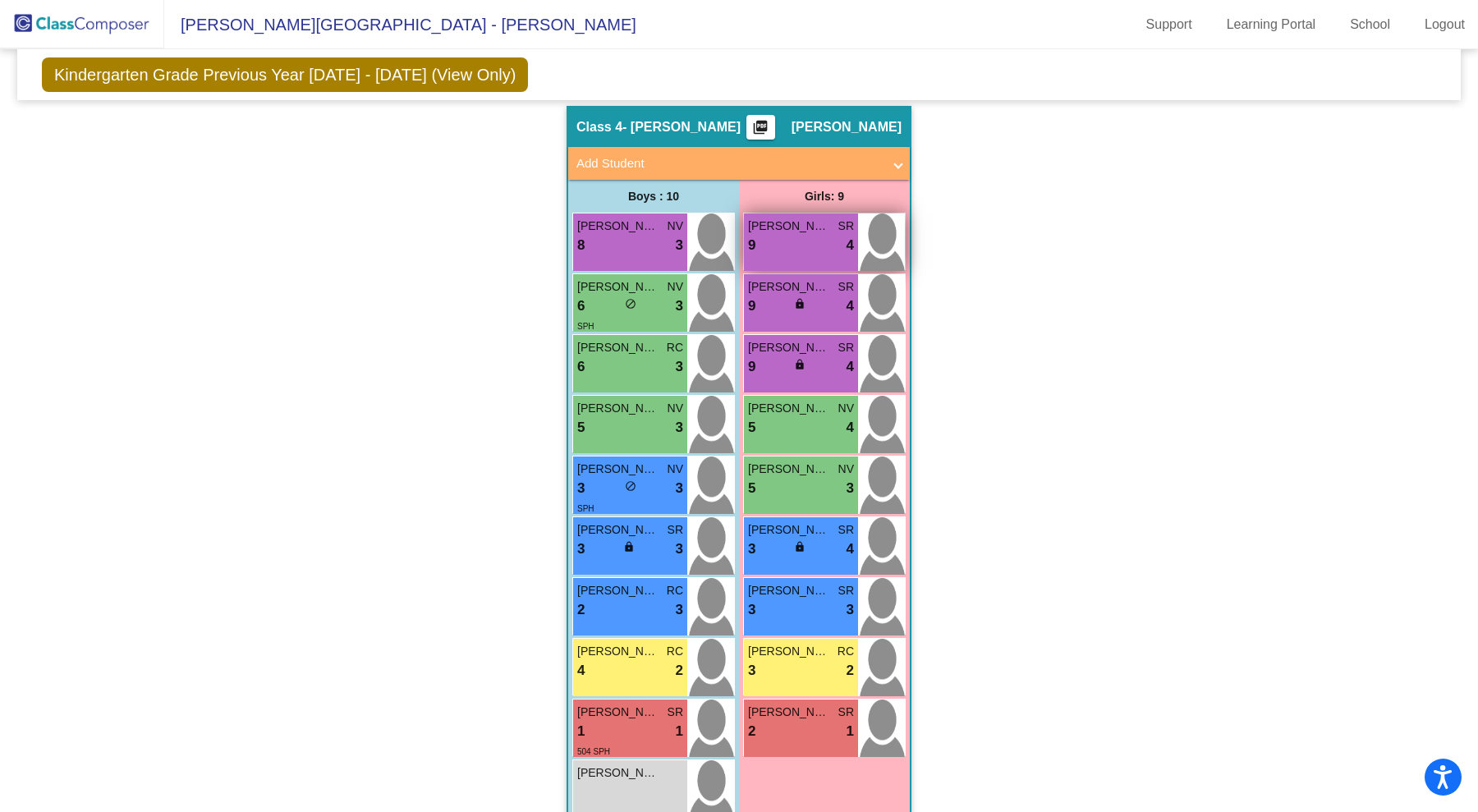 click on "9 lock do_not_disturb_alt 4" at bounding box center [801, 245] 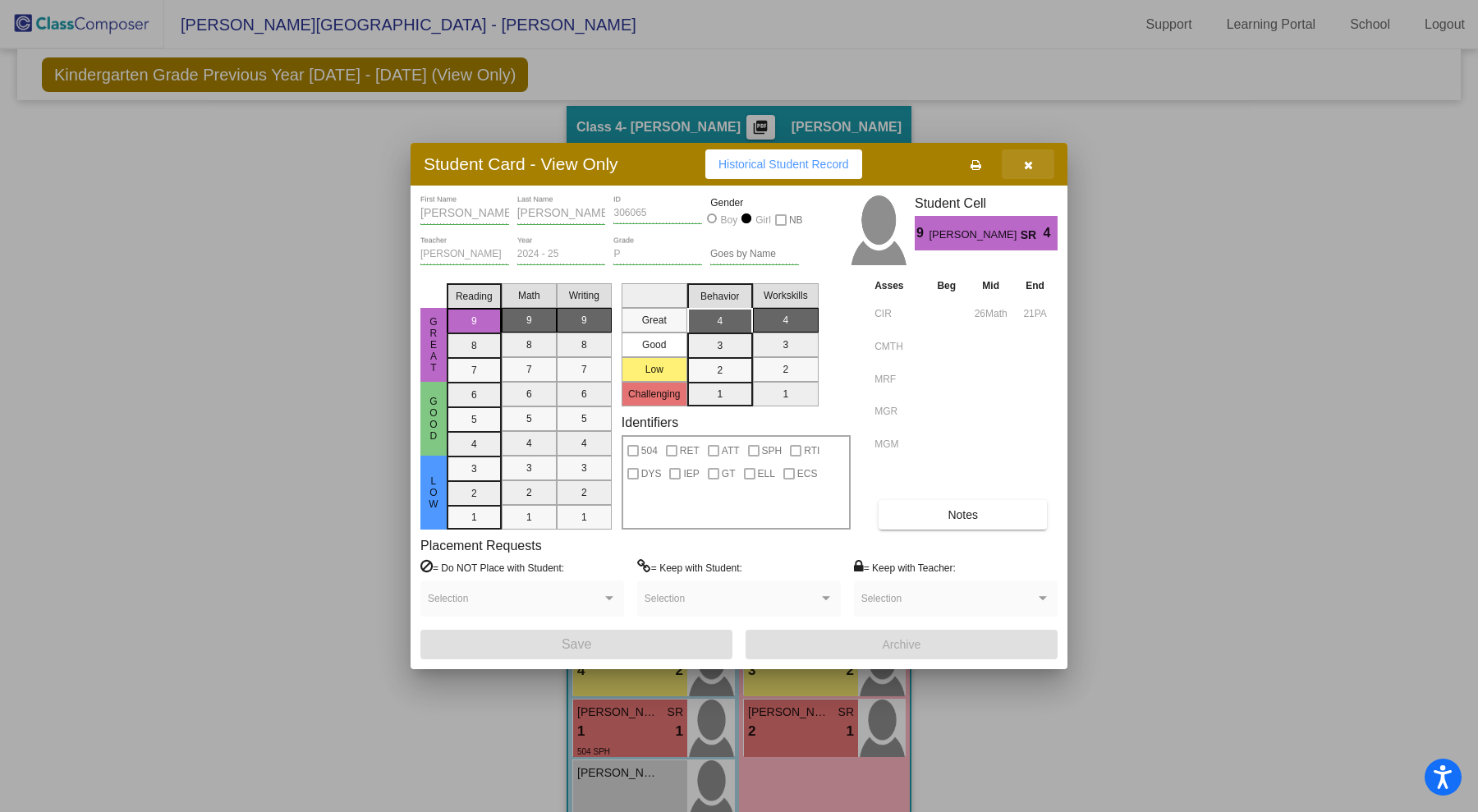 click at bounding box center (1028, 164) 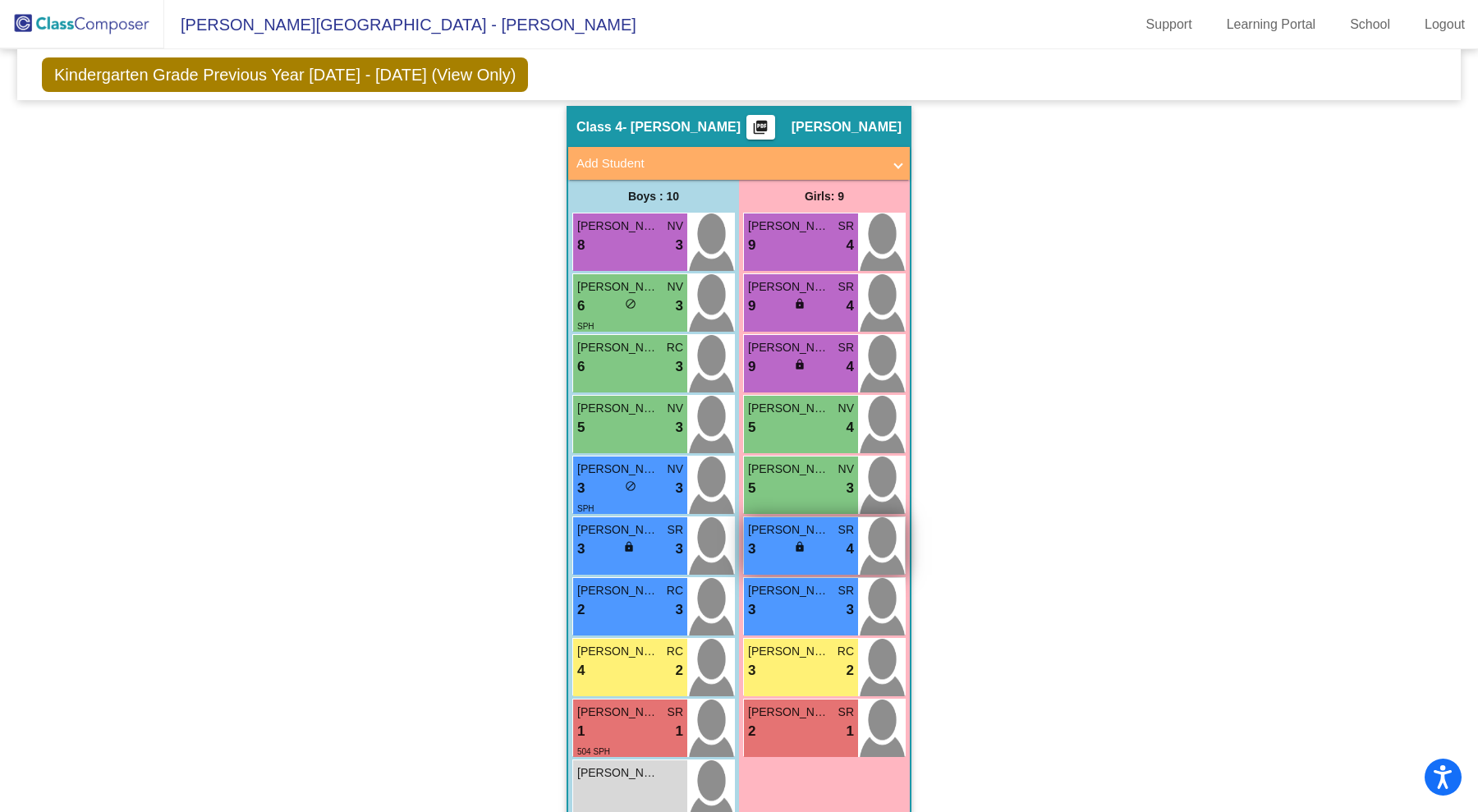 click on "3 lock do_not_disturb_alt 4" at bounding box center [801, 549] 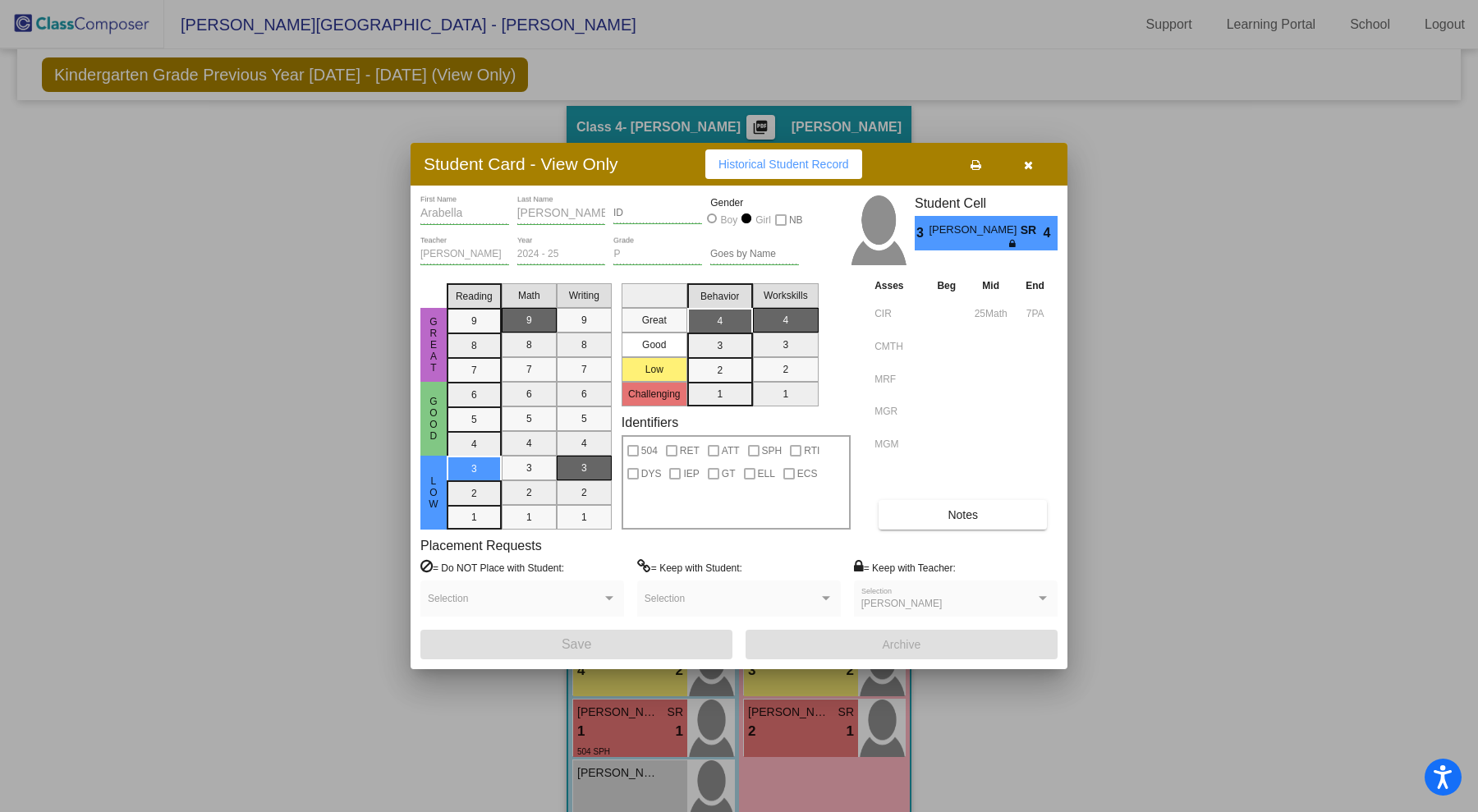 click at bounding box center (1028, 165) 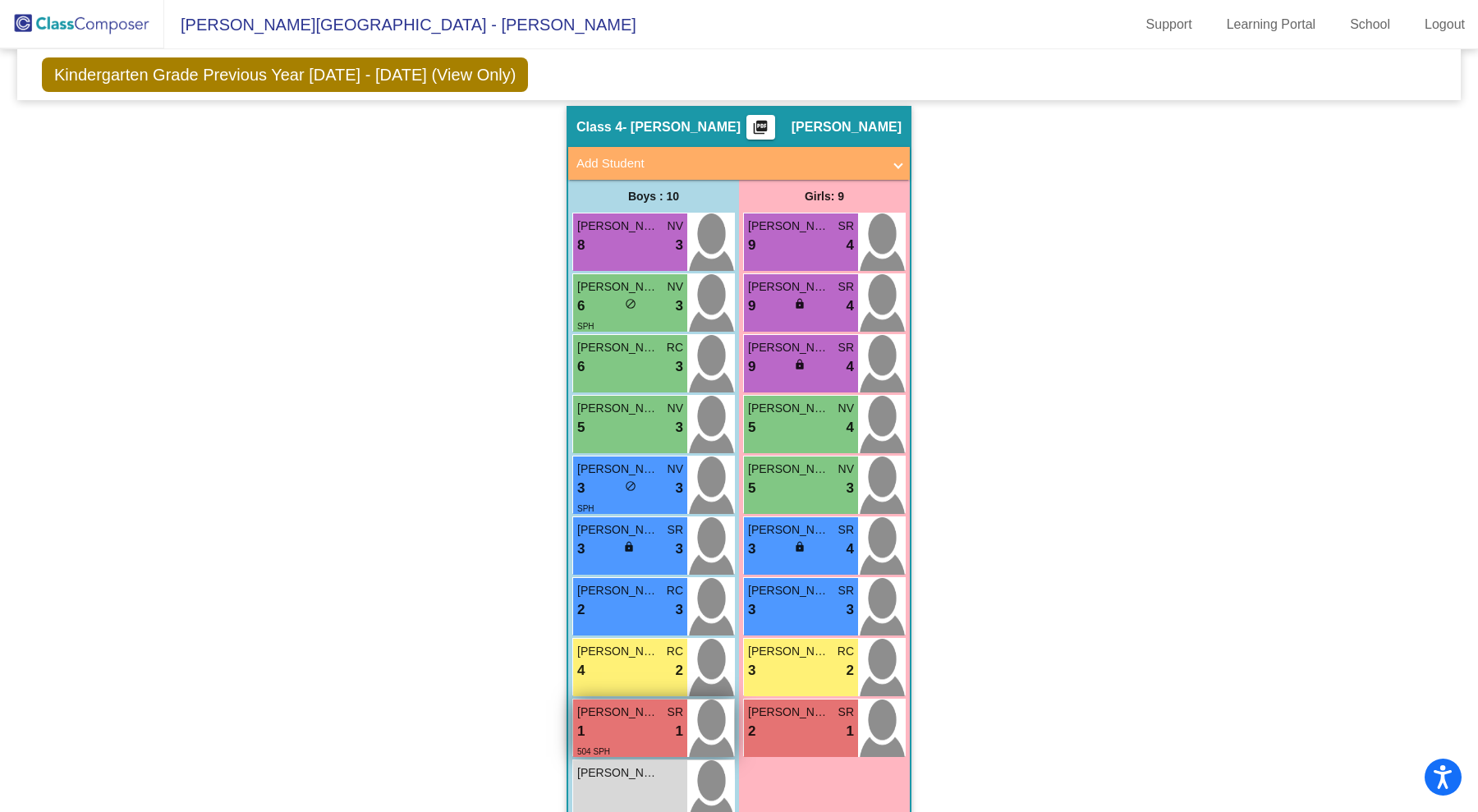 click on "[PERSON_NAME]" at bounding box center (618, 712) 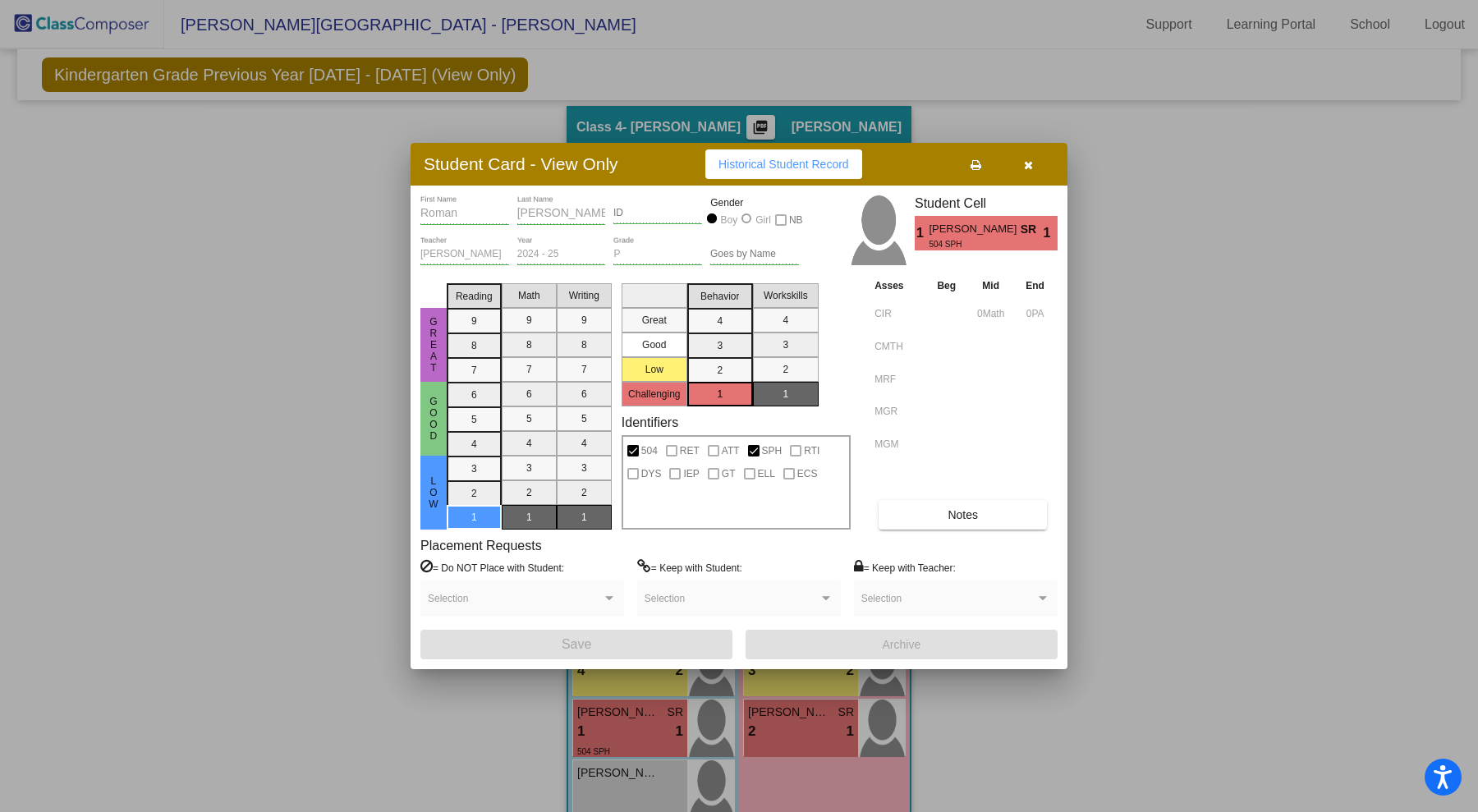 click at bounding box center (1028, 165) 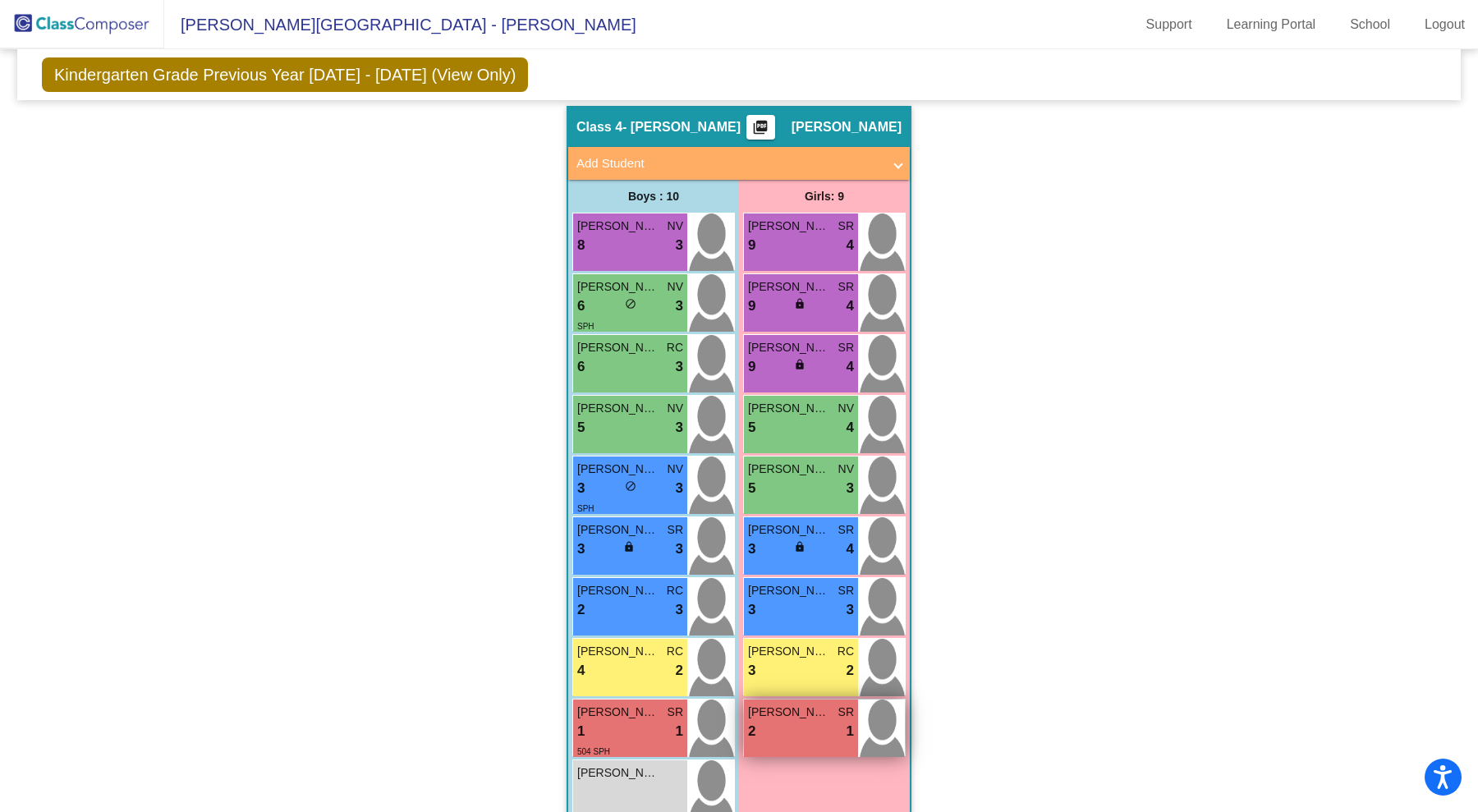 click on "[PERSON_NAME] 2 lock do_not_disturb_alt 1" at bounding box center (801, 728) 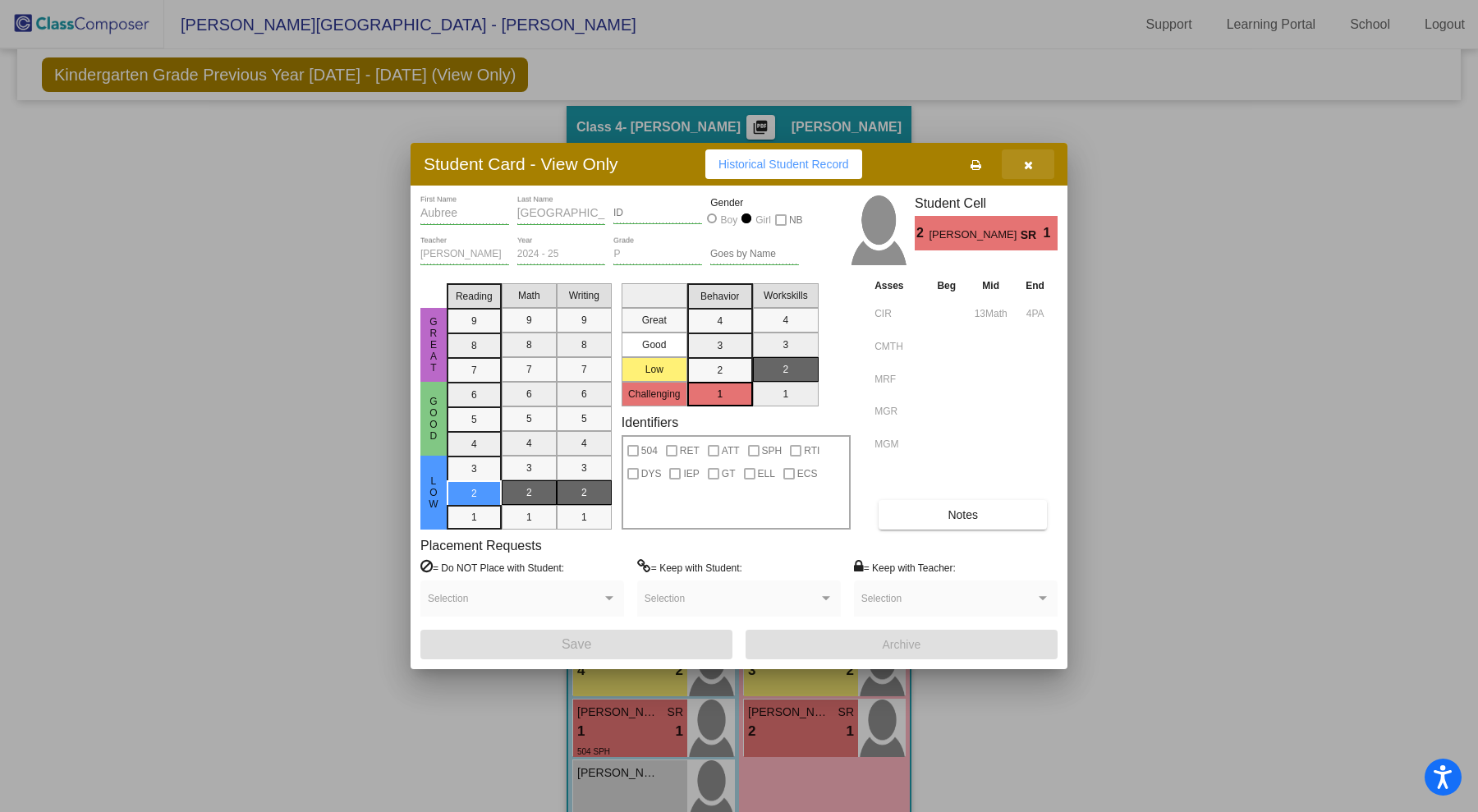 click at bounding box center [1028, 165] 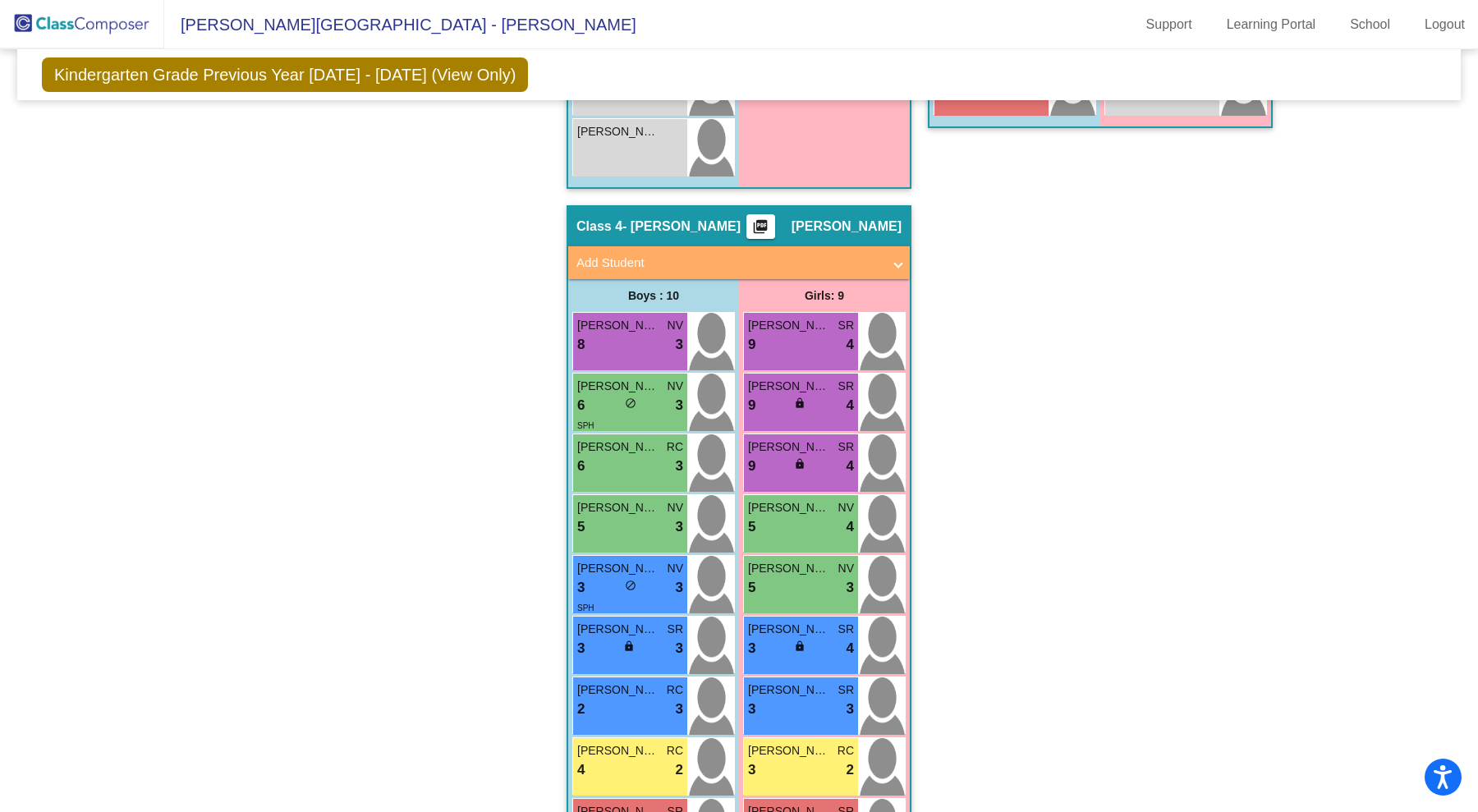 scroll, scrollTop: 1112, scrollLeft: 0, axis: vertical 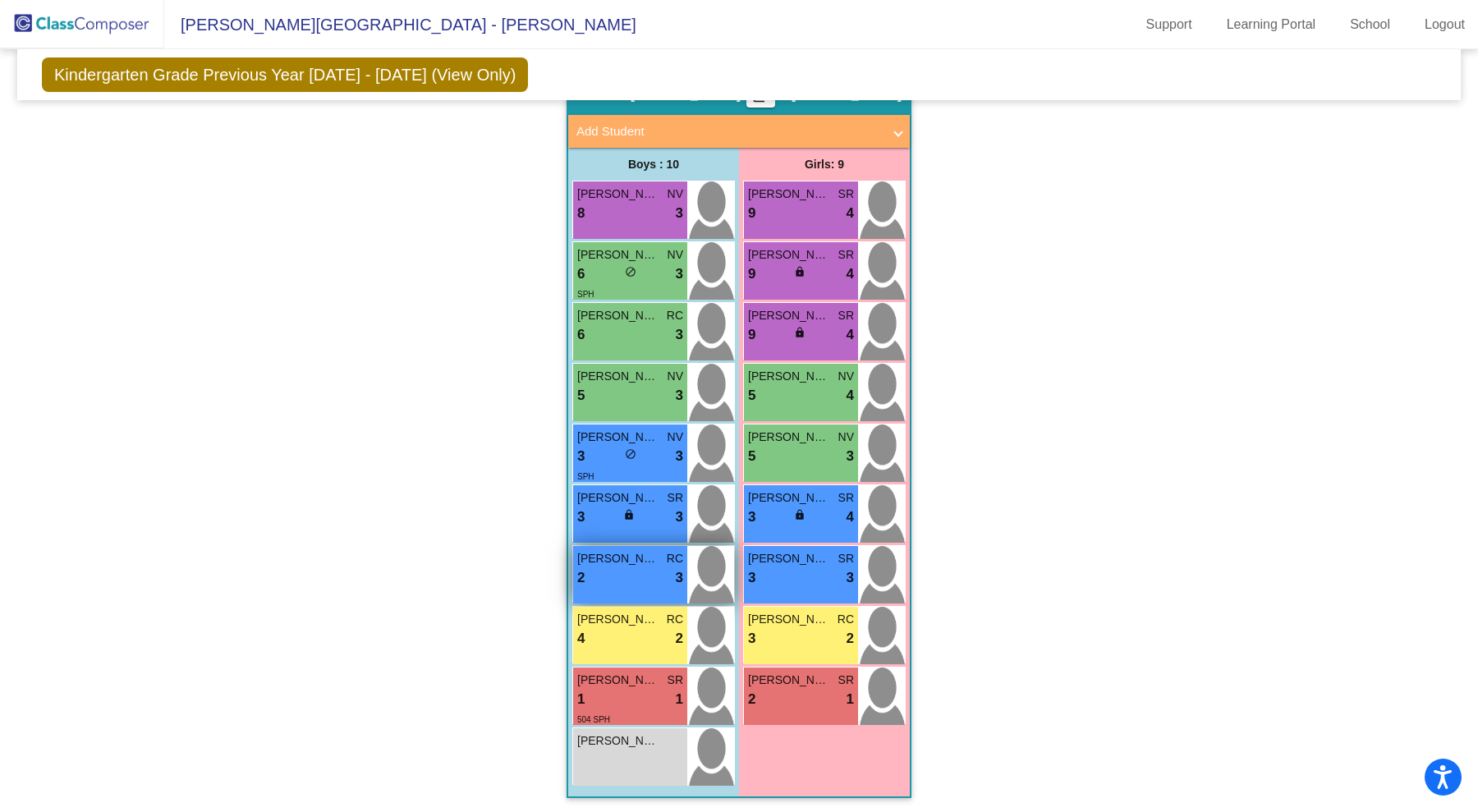 click on "[PERSON_NAME]" at bounding box center (618, 558) 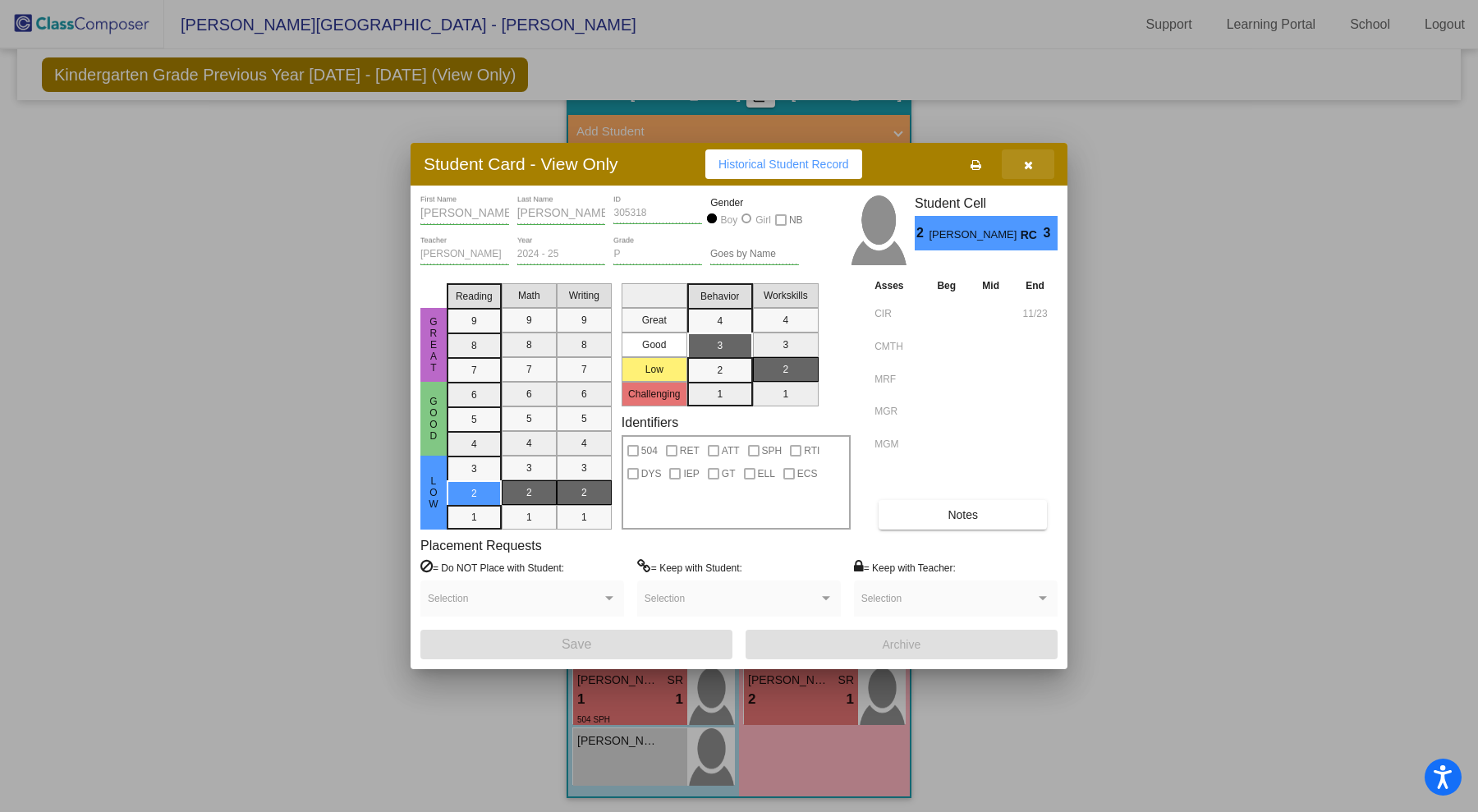 click at bounding box center [1028, 164] 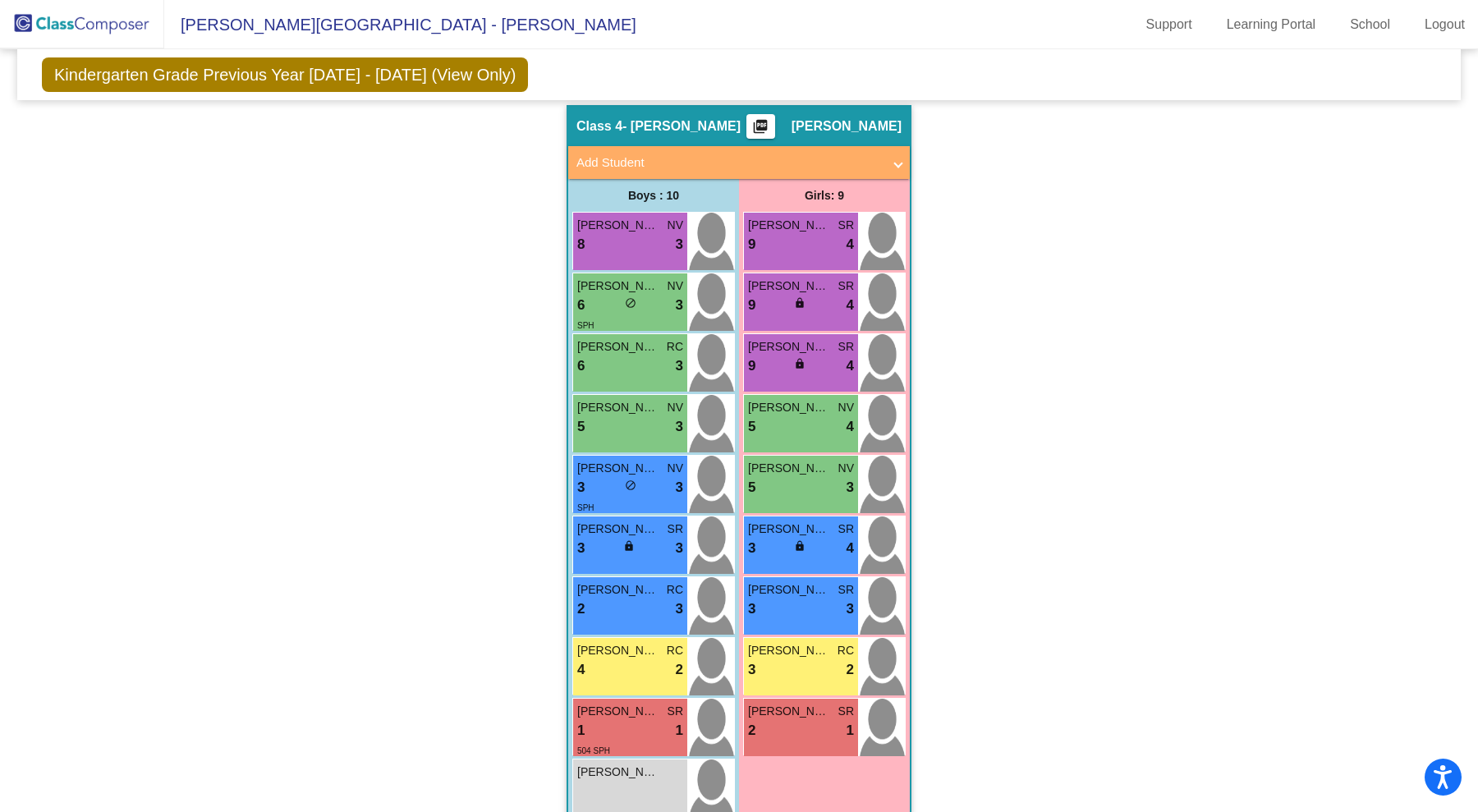 scroll, scrollTop: 1112, scrollLeft: 0, axis: vertical 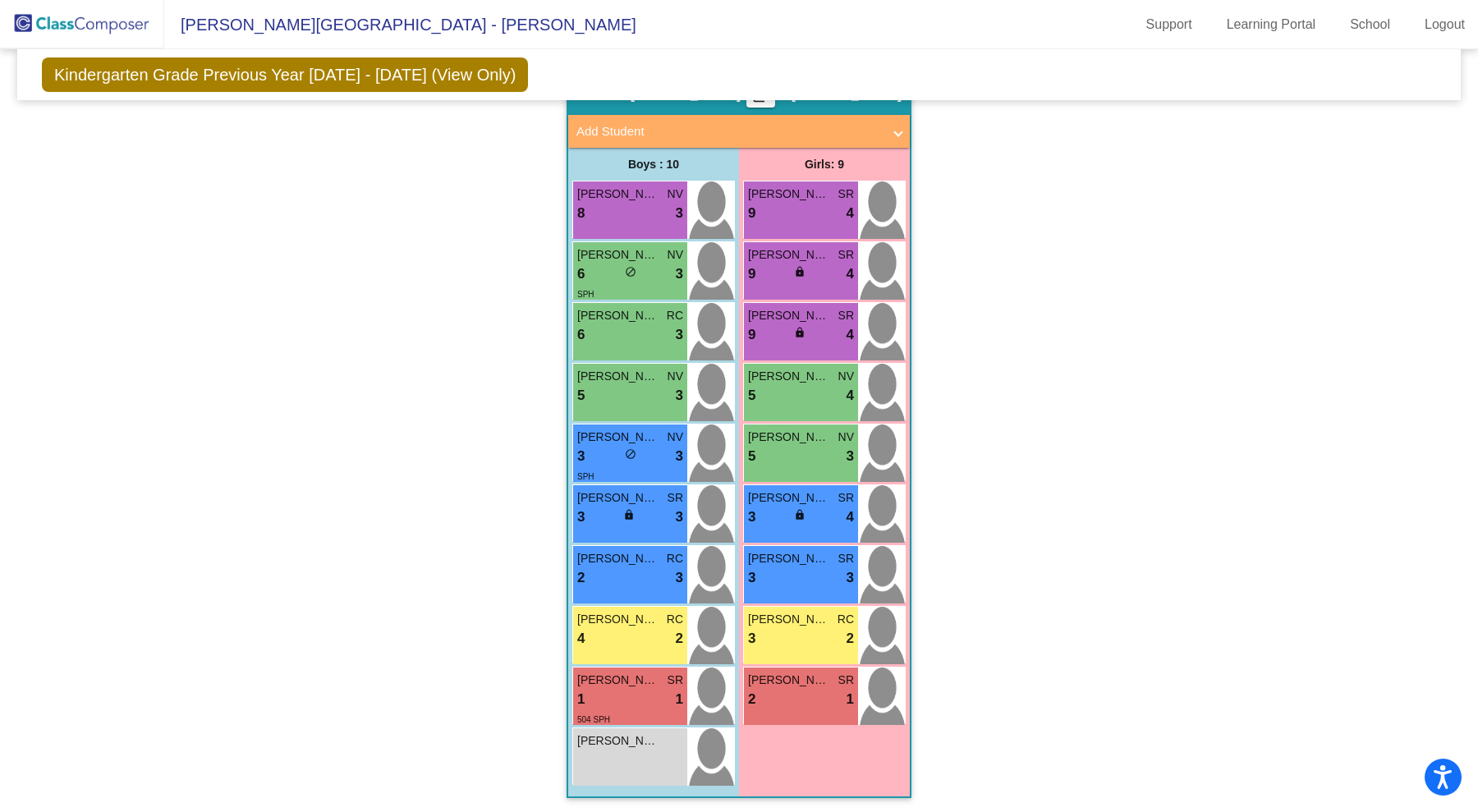 click on "Hallway   - Hallway Class  picture_as_pdf  Add Student  First Name Last Name Student Id  (Recommended)   Boy   Girl   [DEMOGRAPHIC_DATA] Add Close  Boys : 0    No Students   Girls: 0   No Students   Class 1   - [PERSON_NAME]  picture_as_pdf [PERSON_NAME]  Add Student  First Name Last Name Student Id  (Recommended)   Boy   Girl   [DEMOGRAPHIC_DATA] Add Close  Boys : 0    No Students   Girls: 3 [PERSON_NAME] RC 1 lock do_not_disturb_alt 4 ECS [PERSON_NAME] SR 1 lock do_not_disturb_alt 2 IEP ECS [PERSON_NAME] SR 1 lock do_not_disturb_alt 1 IEP ECS Class 2   - [PERSON_NAME]  picture_as_pdf [PERSON_NAME]  Add Student  First Name Last Name Student Id  (Recommended)   Boy   Girl   [DEMOGRAPHIC_DATA] Add Close  Boys : 11  [PERSON_NAME] NV 6 lock do_not_disturb_alt 4 [PERSON_NAME] RC 6 lock do_not_disturb_alt 3 [PERSON_NAME] RC 5 lock do_not_disturb_alt 3 [PERSON_NAME] NV 4 lock do_not_disturb_alt 3 [PERSON_NAME] RC 3 lock do_not_disturb_alt 3 [PERSON_NAME] 3 lock do_not_disturb_alt 3 [PERSON_NAME] NV 3 lock 3 [PERSON_NAME]" 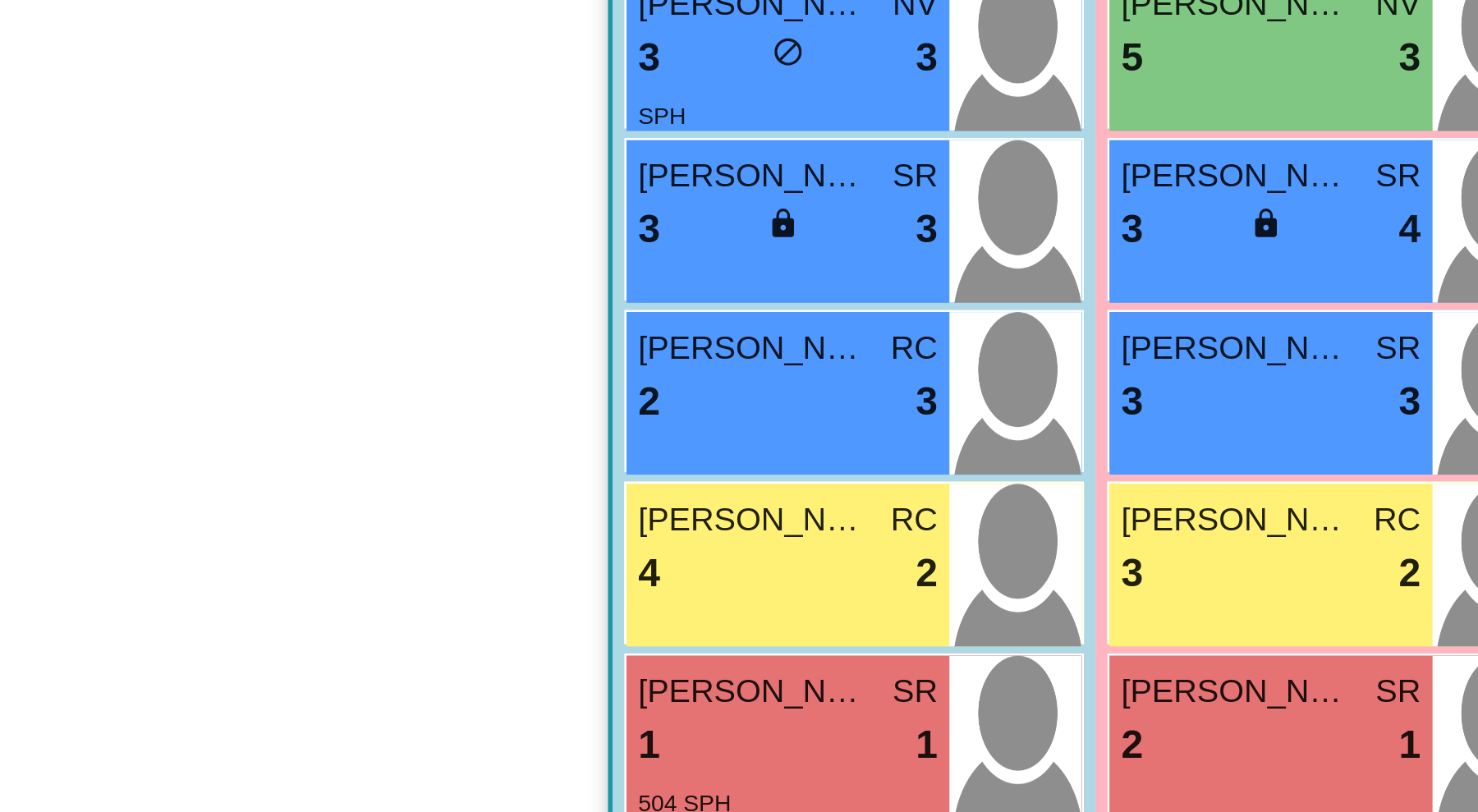 scroll, scrollTop: 1112, scrollLeft: 0, axis: vertical 